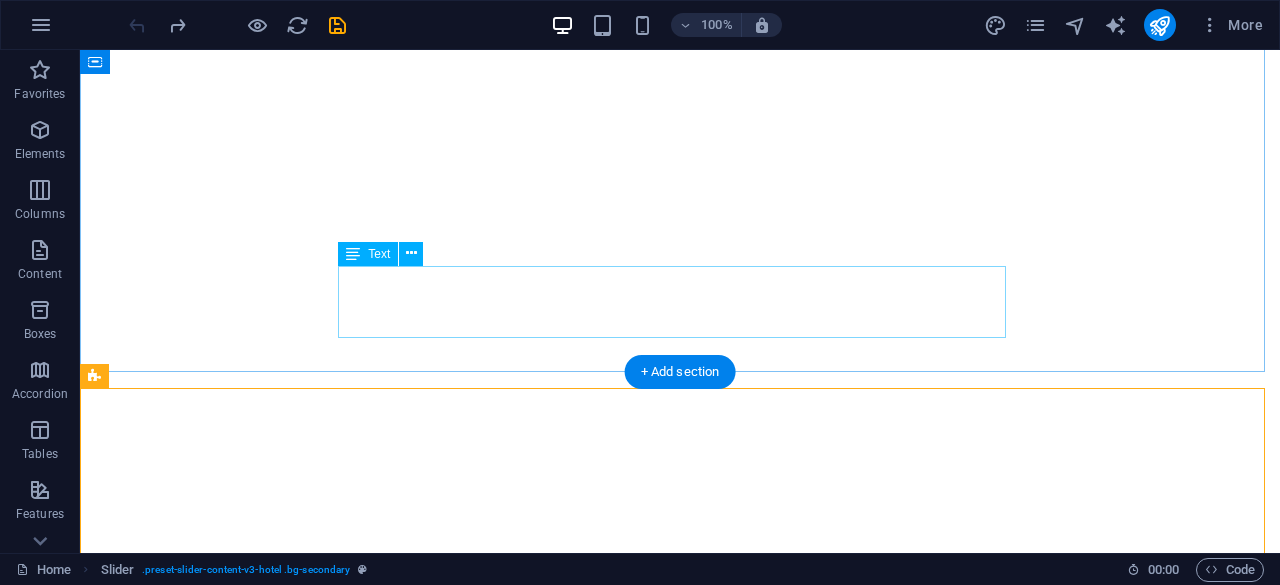 scroll, scrollTop: 0, scrollLeft: 0, axis: both 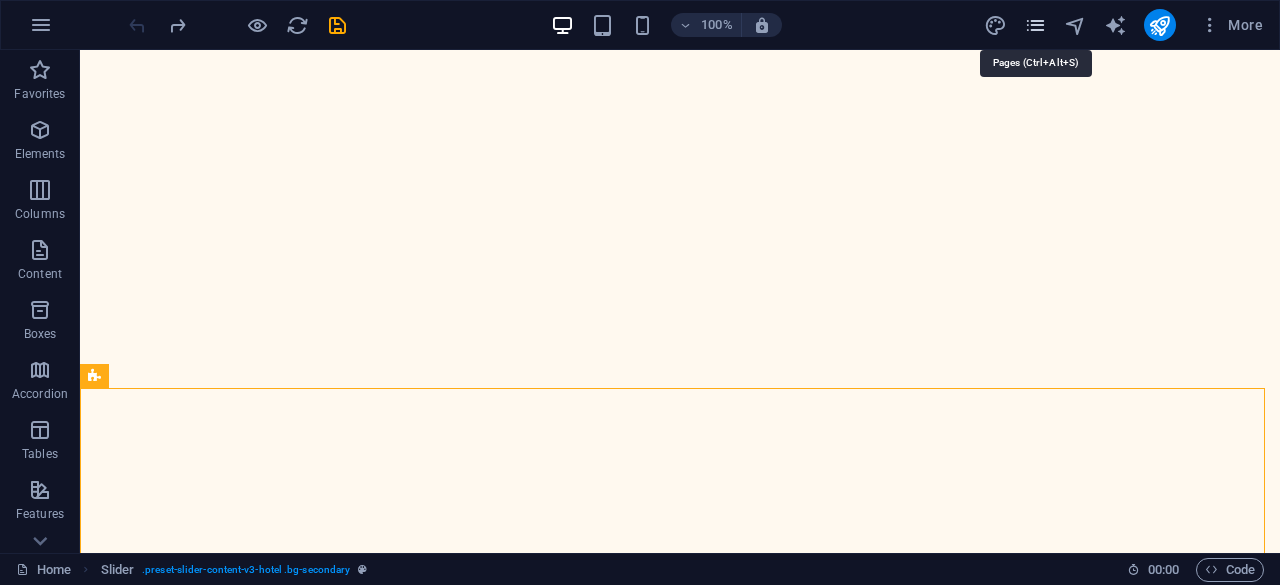 click at bounding box center [1035, 25] 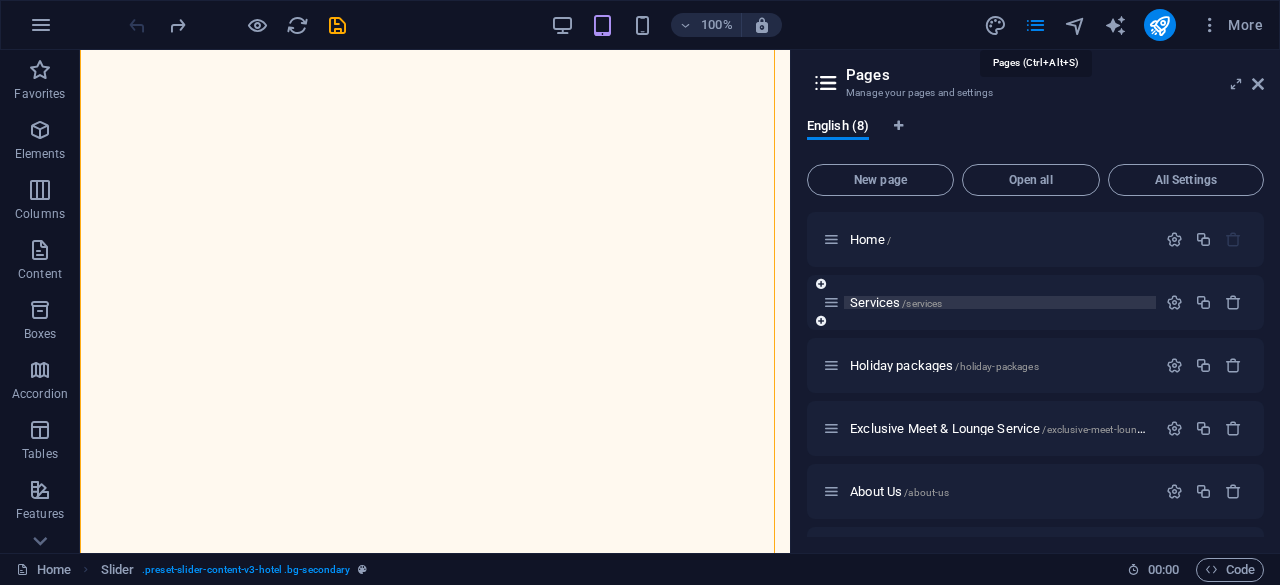 scroll, scrollTop: 2633, scrollLeft: 0, axis: vertical 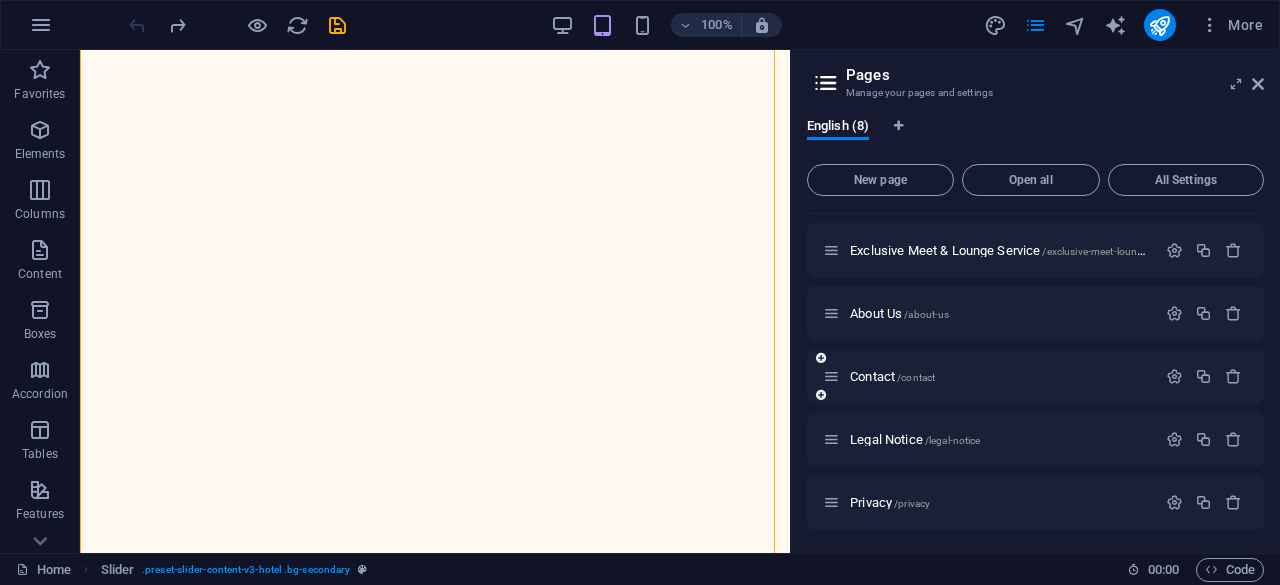 click on "Contact /contact" at bounding box center (989, 376) 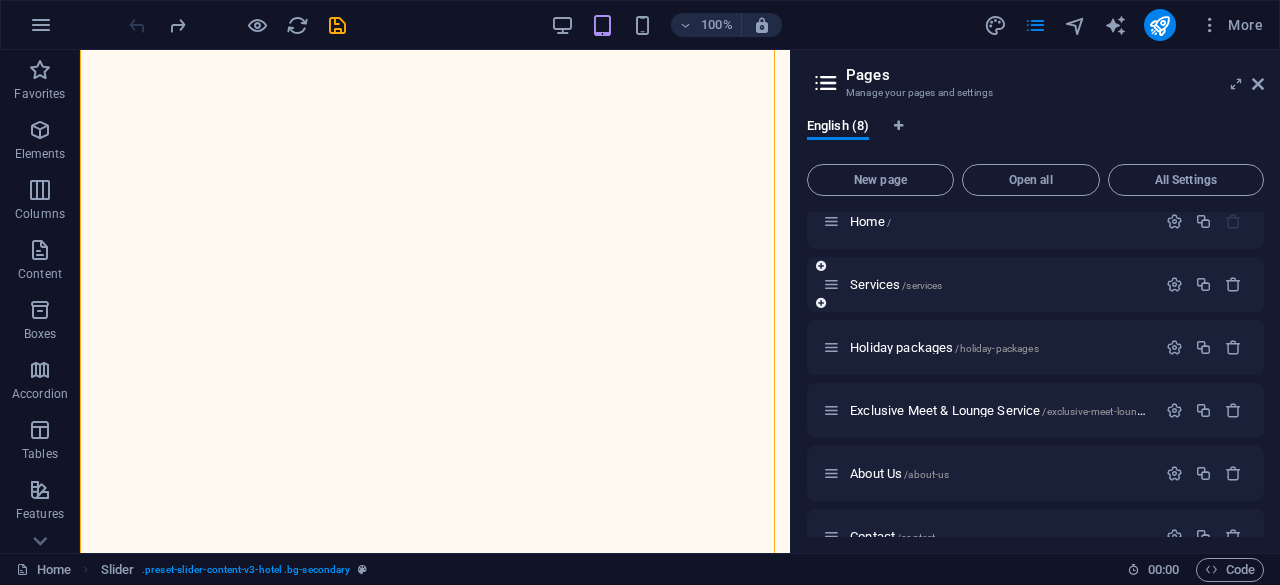 scroll, scrollTop: 0, scrollLeft: 0, axis: both 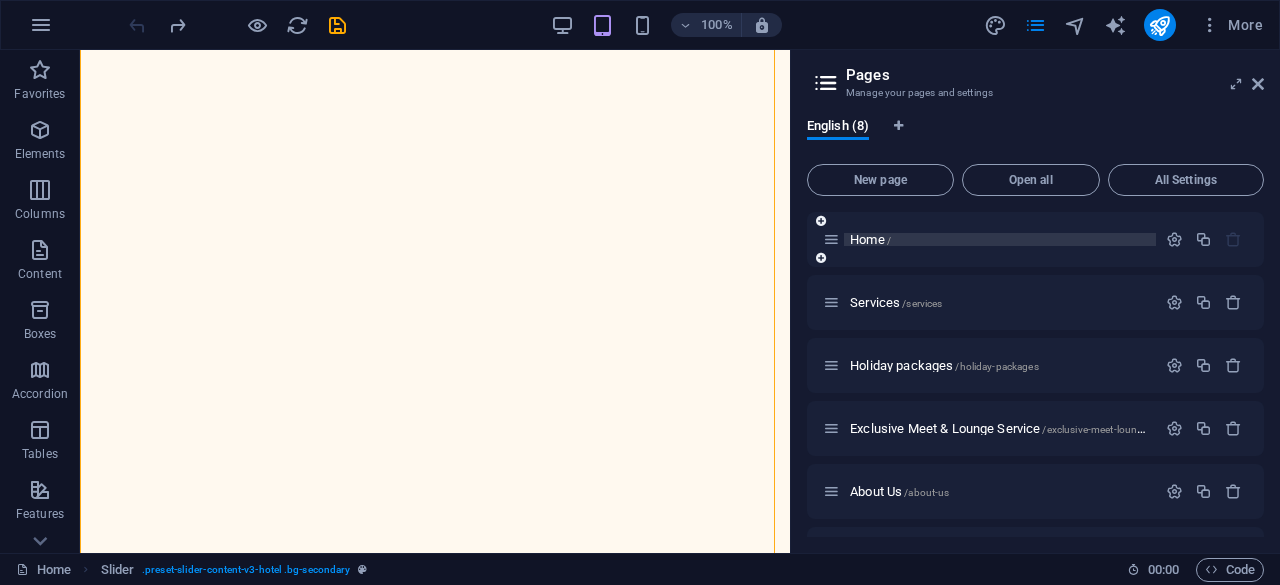 click on "Home /" at bounding box center (870, 239) 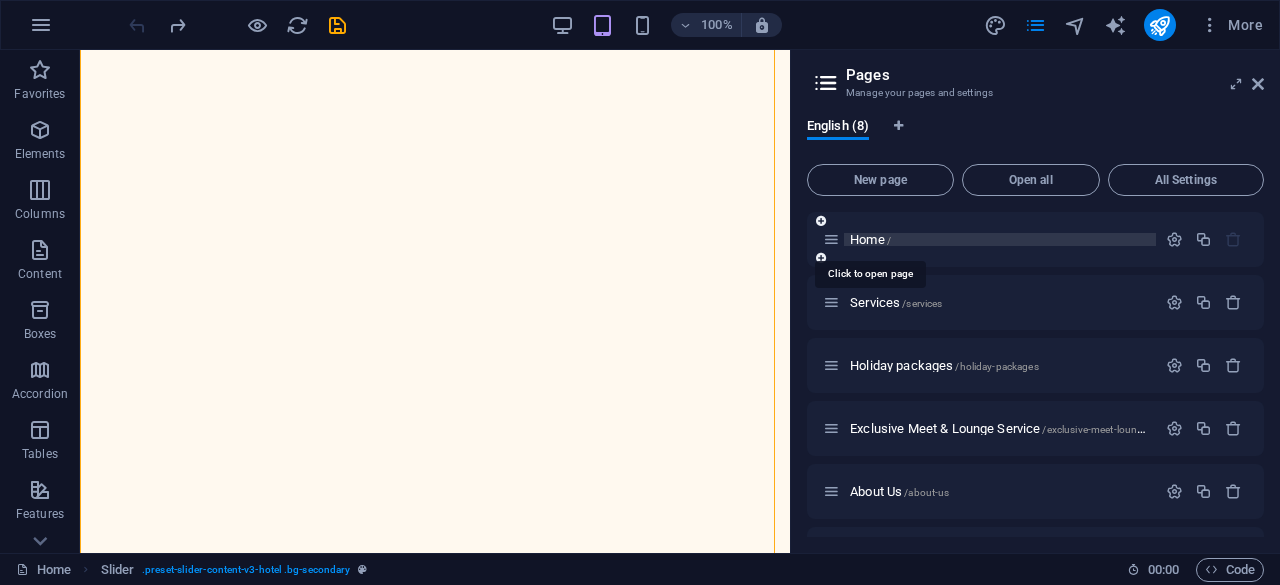 click on "Home /" at bounding box center (870, 239) 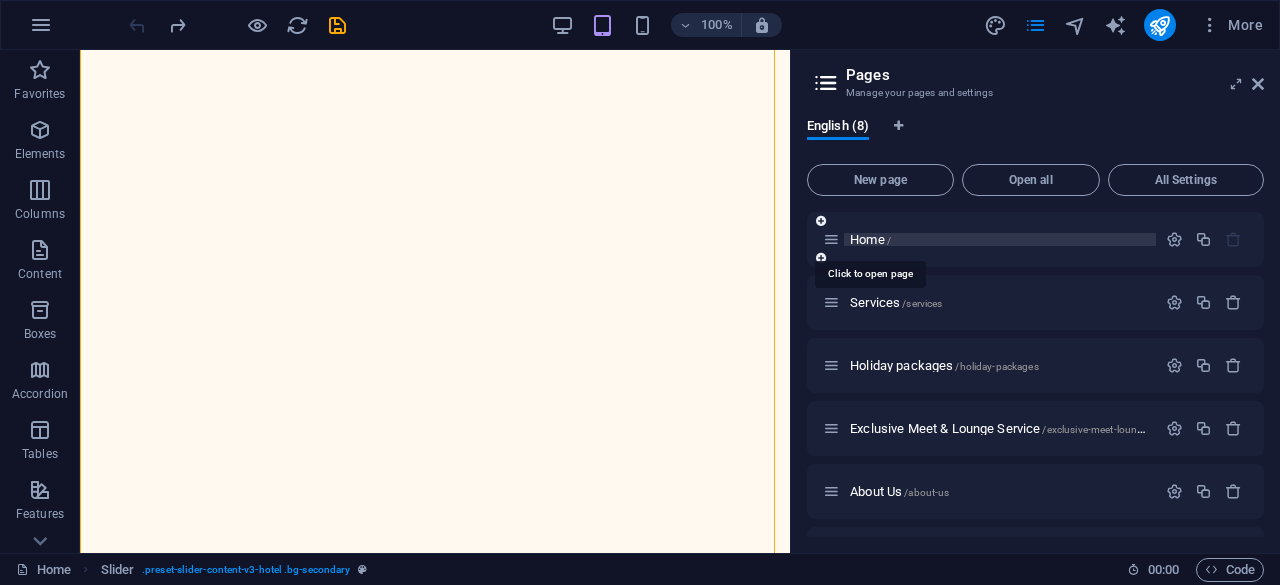 click on "Home /" at bounding box center [870, 239] 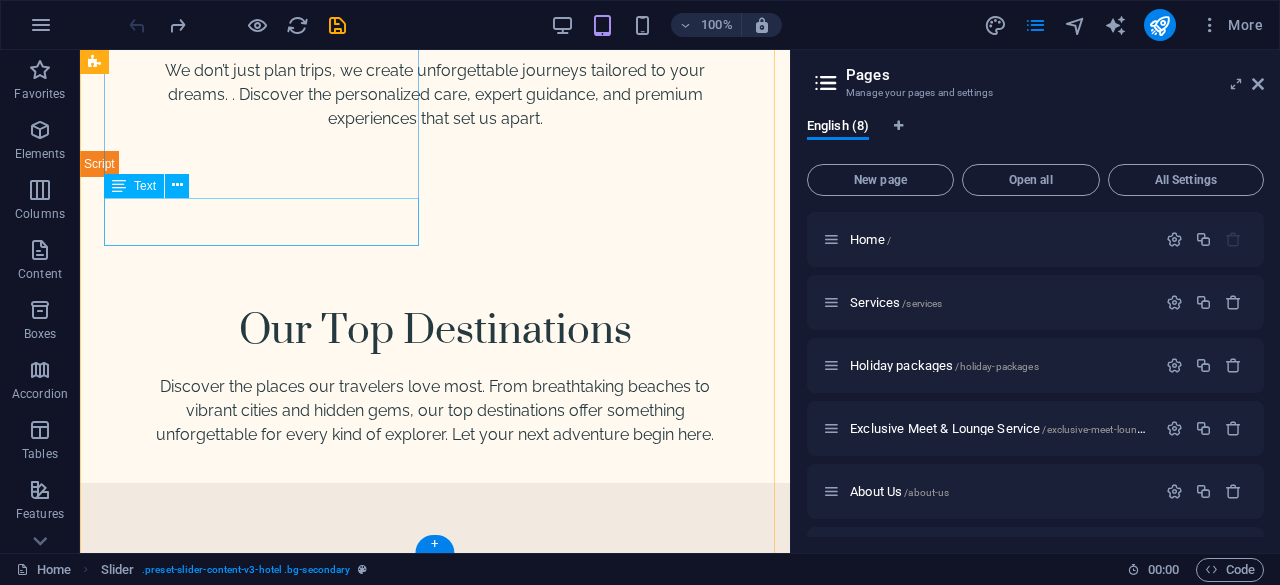 scroll, scrollTop: 5802, scrollLeft: 0, axis: vertical 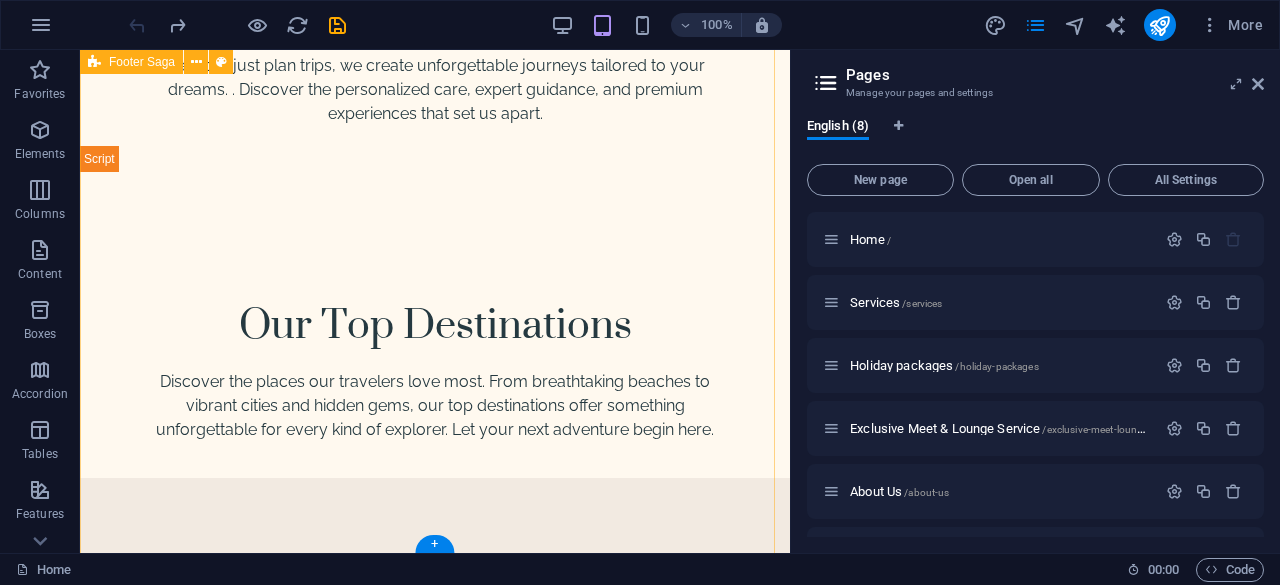 click on "Trusted travel solutions, wherever life takes you. Contact [STREET_ADDRESS][PERSON_NAME] Phone:  [PHONE_NUMBER] Mobile:  [PHONE_NUMBER] Email:  [EMAIL_ADDRESS][DOMAIN_NAME] Navigation Home Services About Us Contact Legal Notice Privacy Policy Social media Facebook X Instagram" at bounding box center [435, 4977] 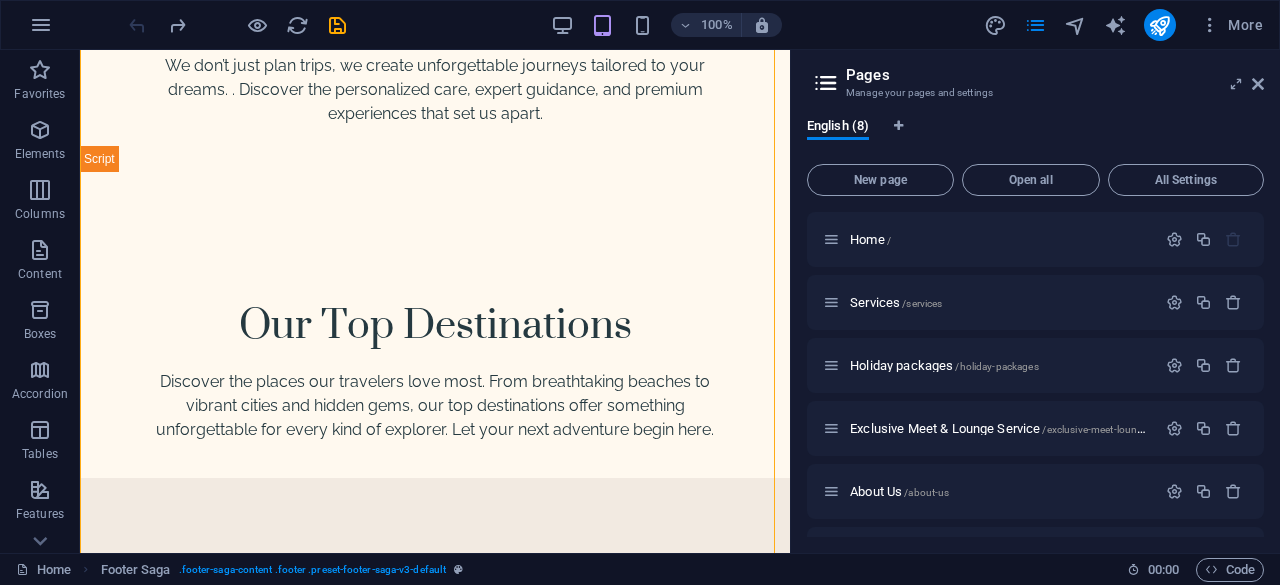 click on "Pages Manage your pages and settings English (8) New page Open all All Settings Home / Services /services Holiday packages /holiday-packages Exclusive Meet & Lounge Service /exclusive-meet-lounge-service About Us /about-us Contact /contact Legal Notice /legal-notice Privacy /privacy" at bounding box center (1035, 301) 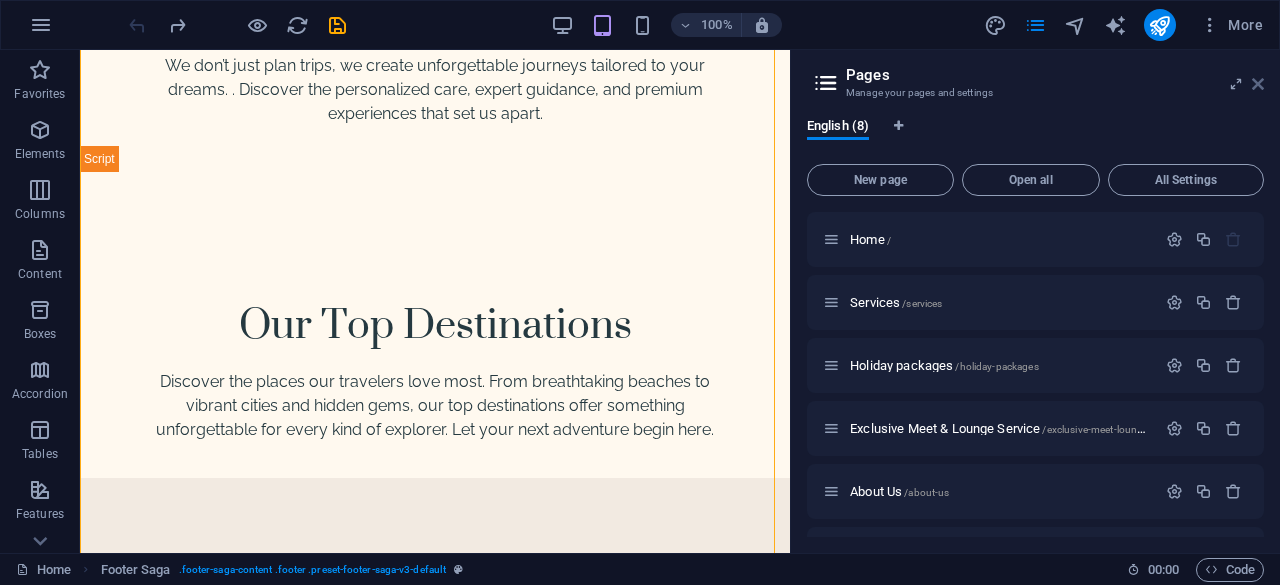 click at bounding box center (1258, 84) 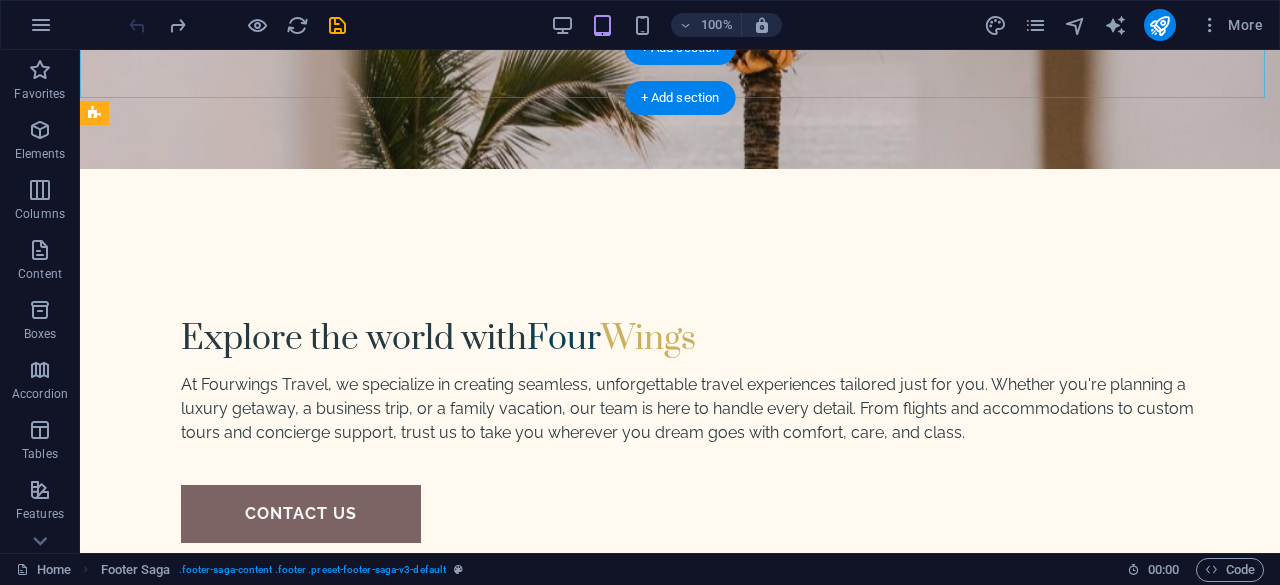 scroll, scrollTop: 4922, scrollLeft: 0, axis: vertical 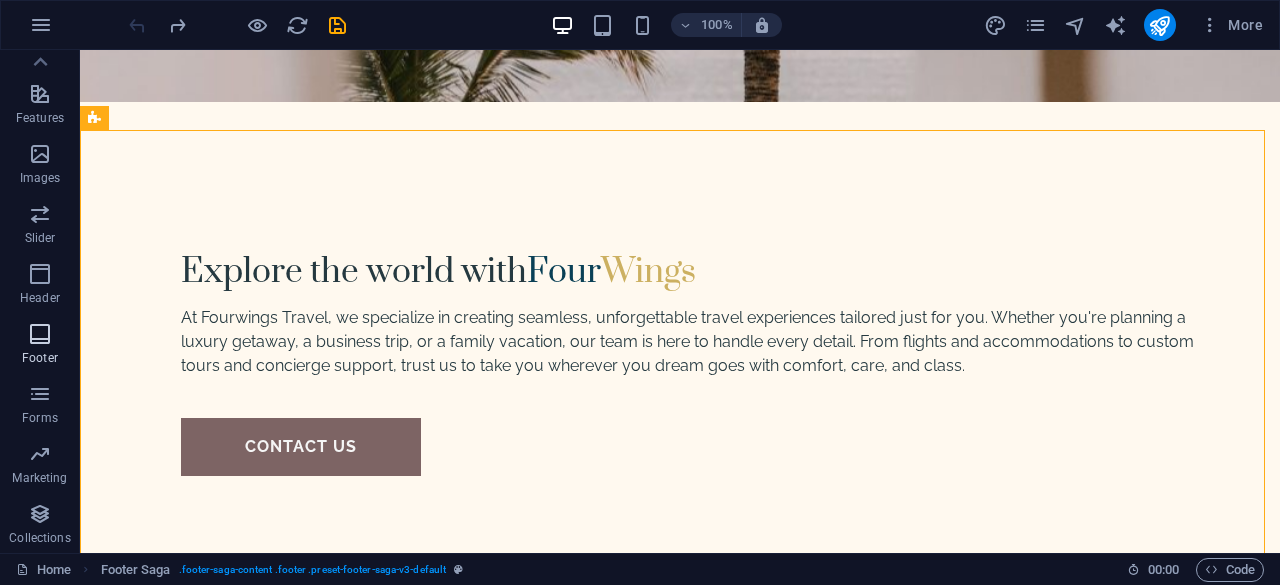 click on "Footer" at bounding box center (40, 346) 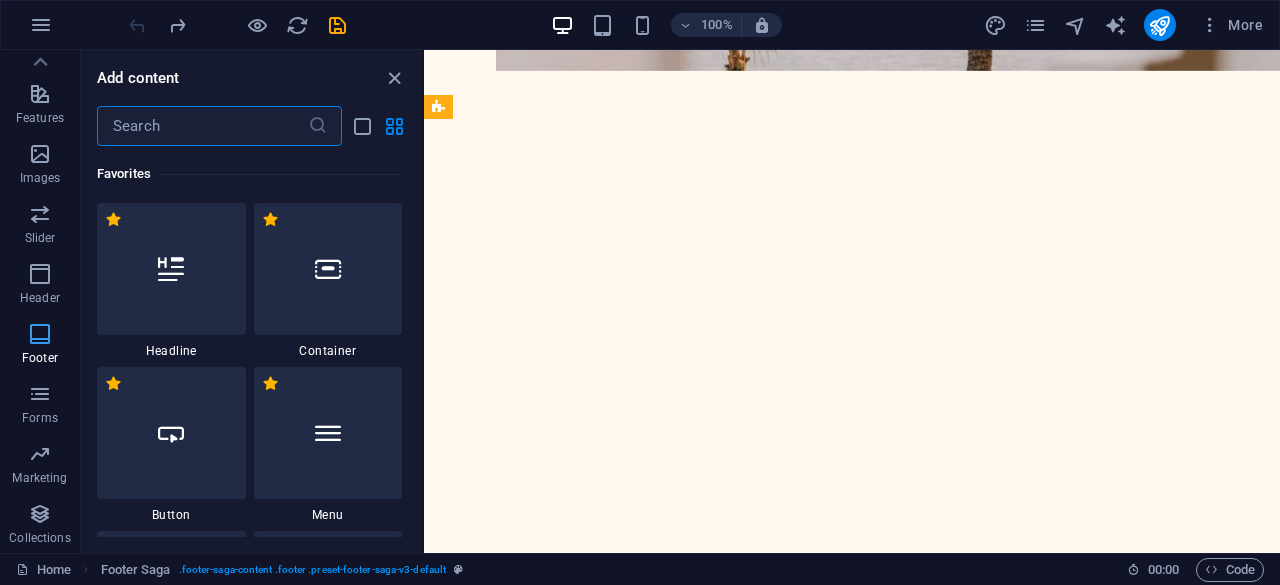 scroll, scrollTop: 5724, scrollLeft: 0, axis: vertical 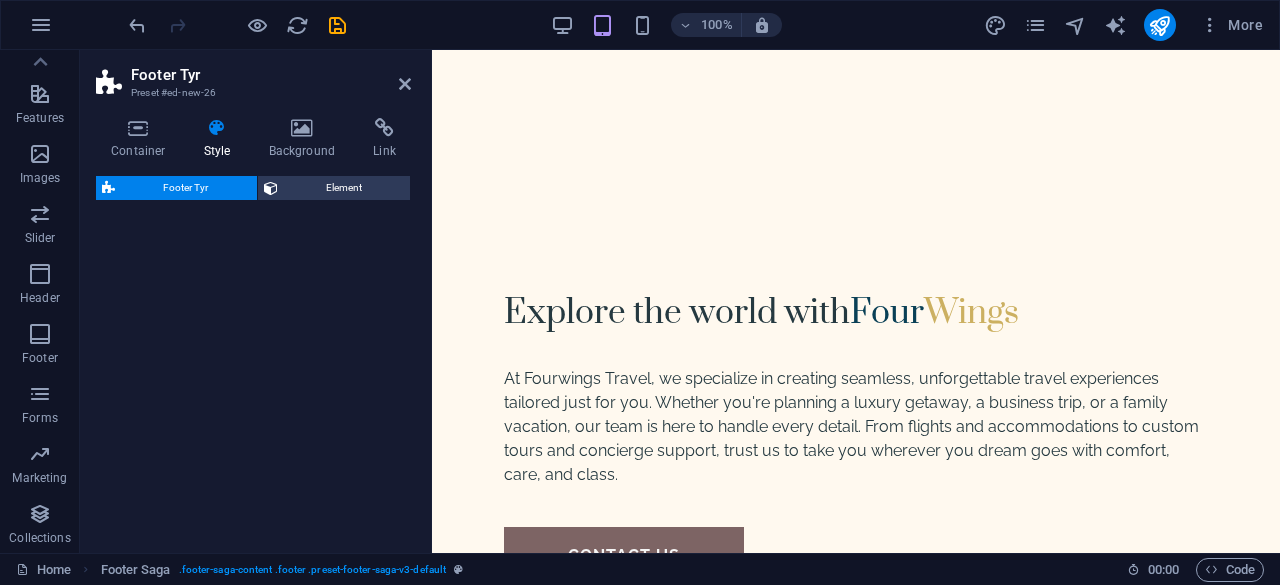 select on "rem" 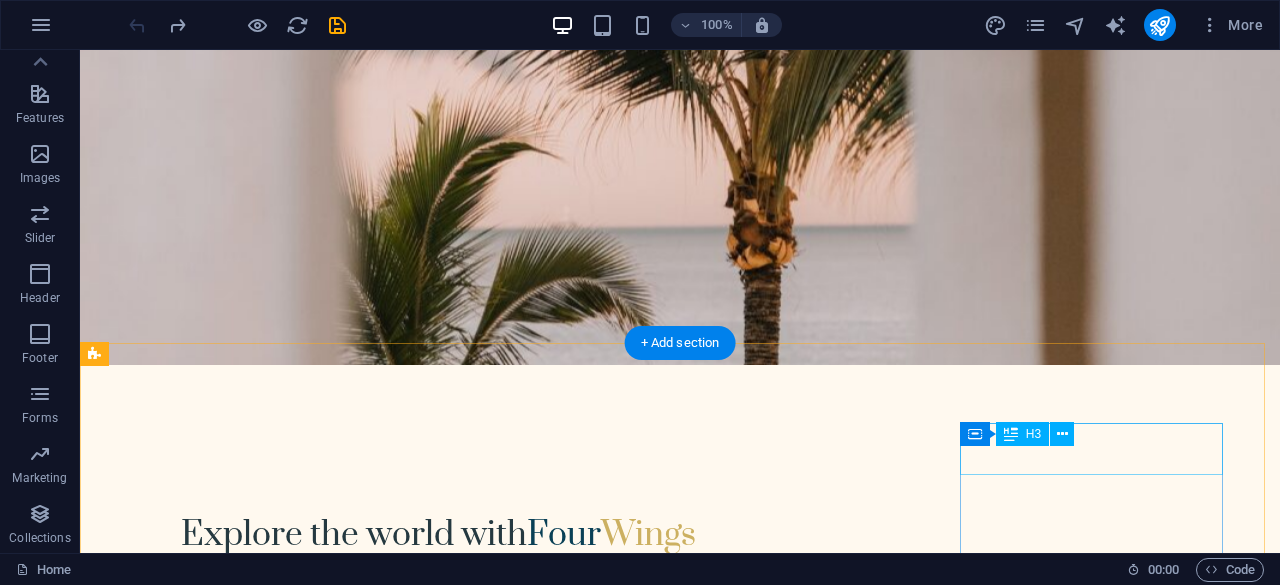 scroll, scrollTop: 4686, scrollLeft: 0, axis: vertical 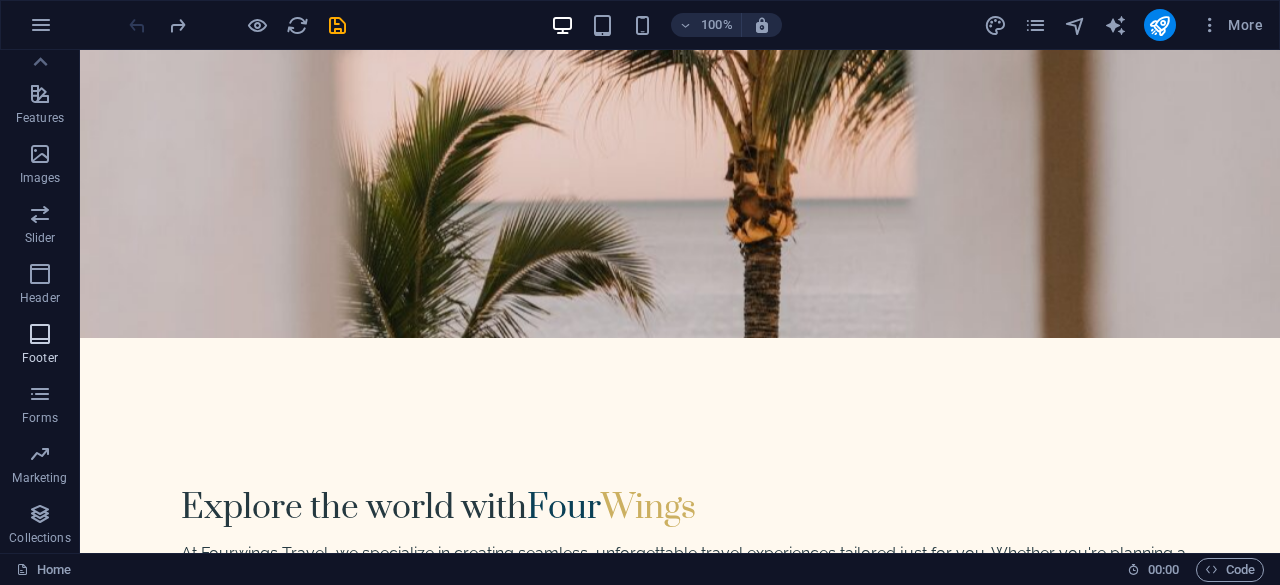 click on "Footer" at bounding box center [40, 346] 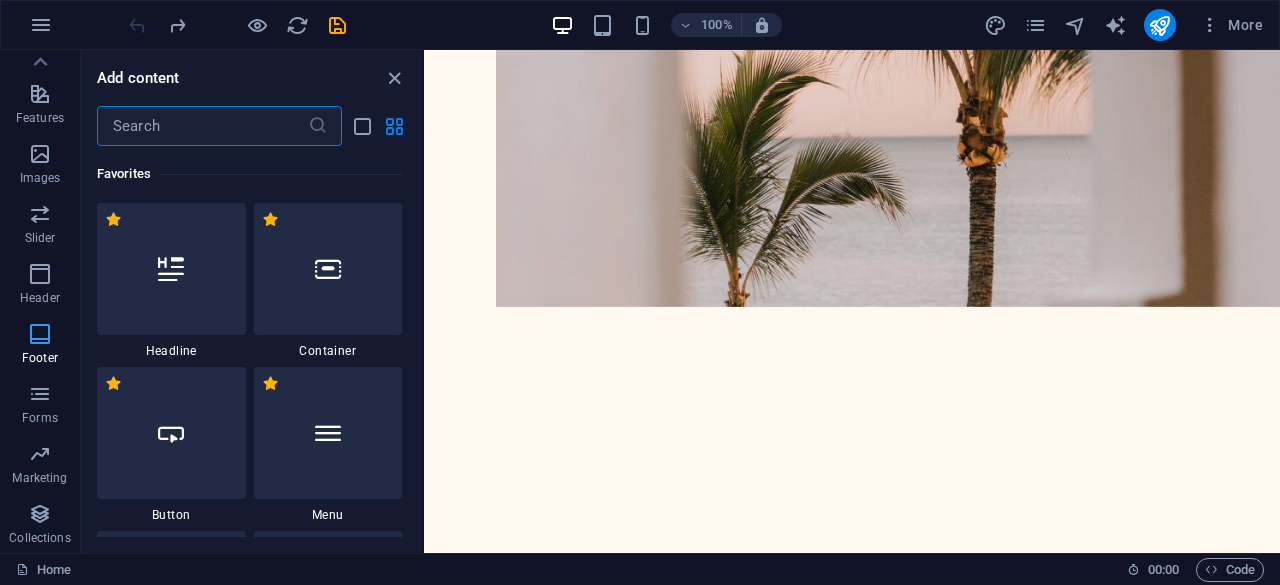 scroll, scrollTop: 5559, scrollLeft: 0, axis: vertical 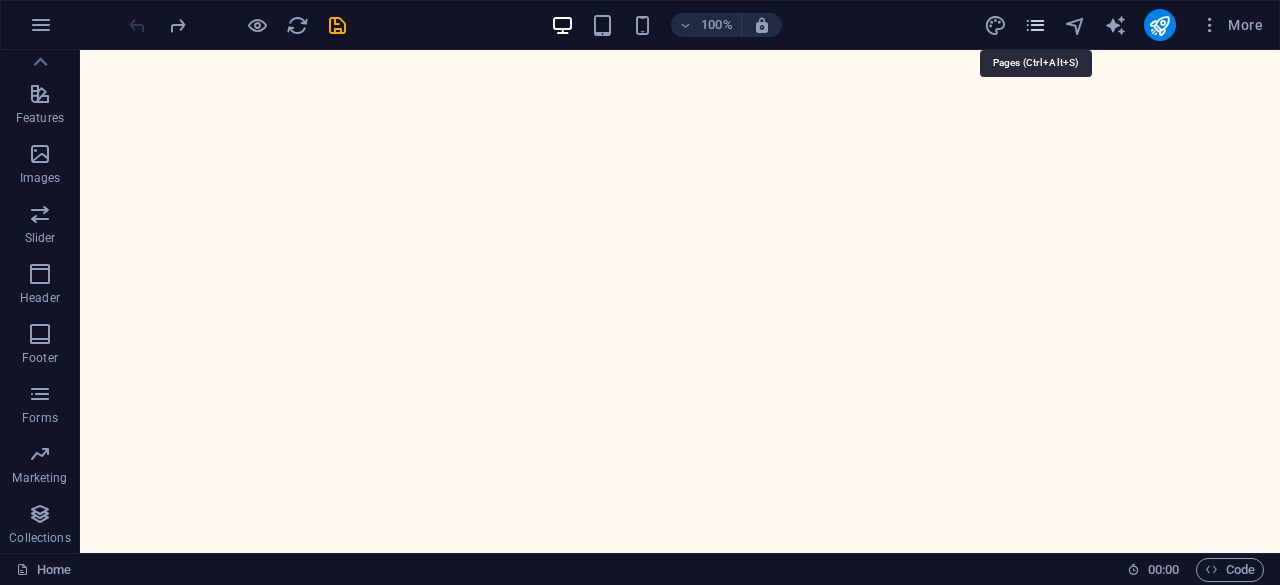 click at bounding box center [1035, 25] 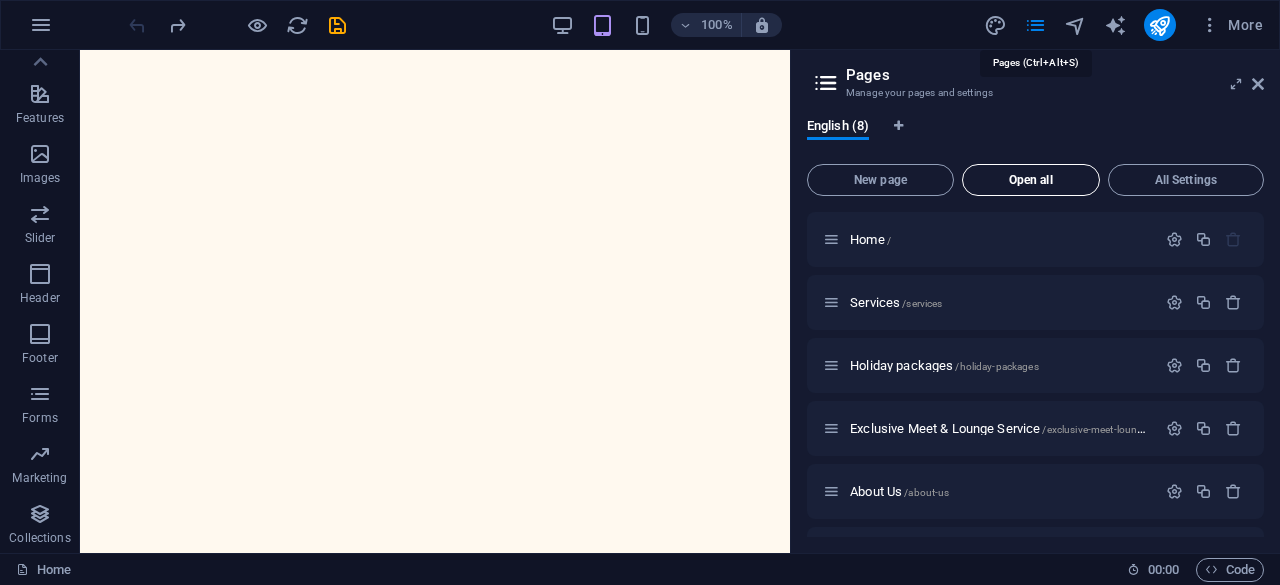 scroll, scrollTop: 2146, scrollLeft: 0, axis: vertical 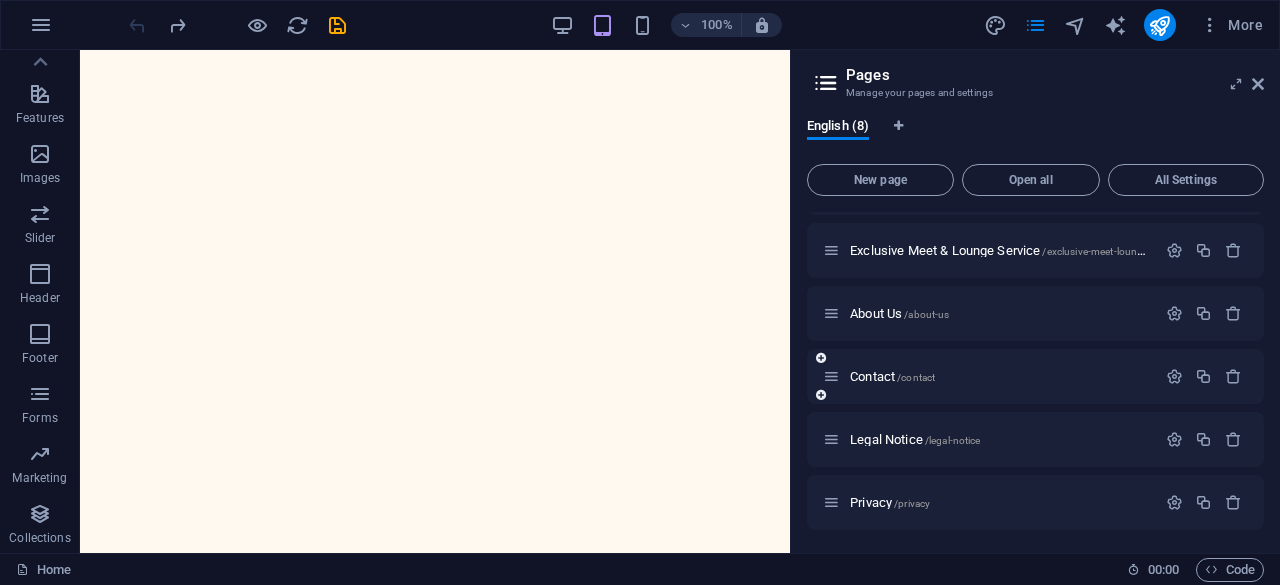 click on "Contact /contact" at bounding box center (989, 376) 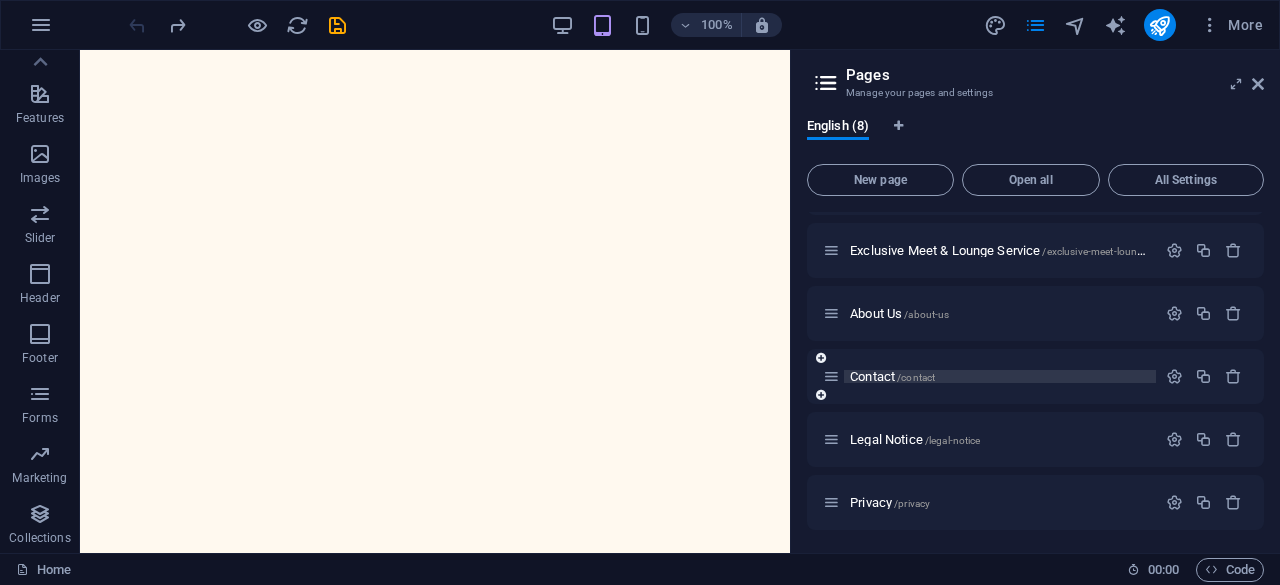 click on "Contact /contact" at bounding box center (892, 376) 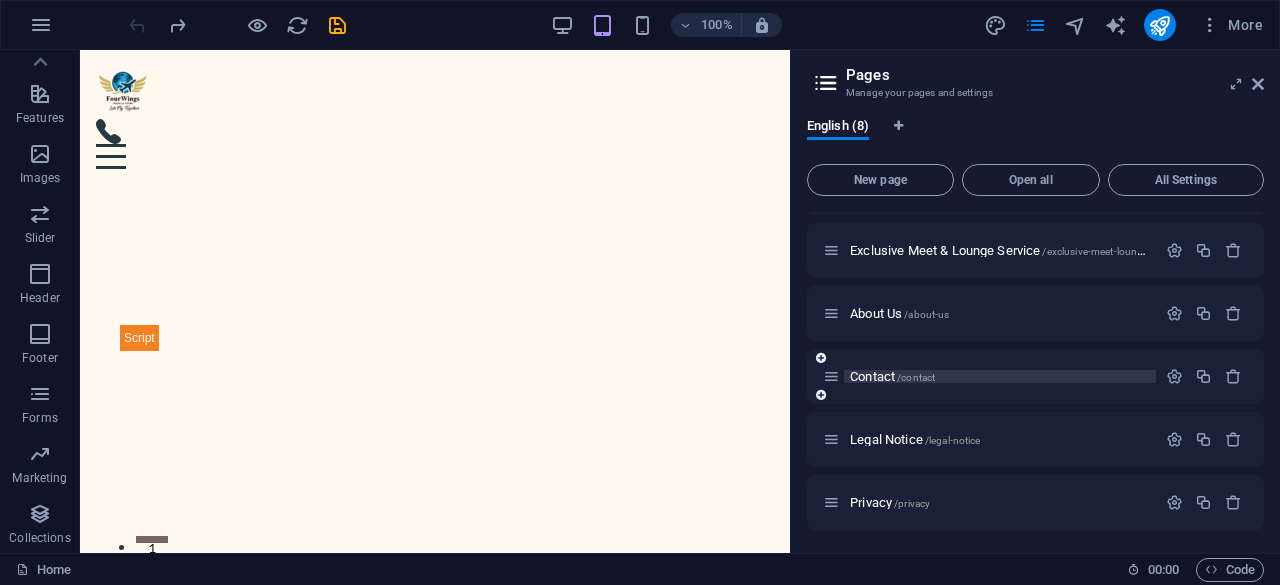 scroll, scrollTop: 127, scrollLeft: 0, axis: vertical 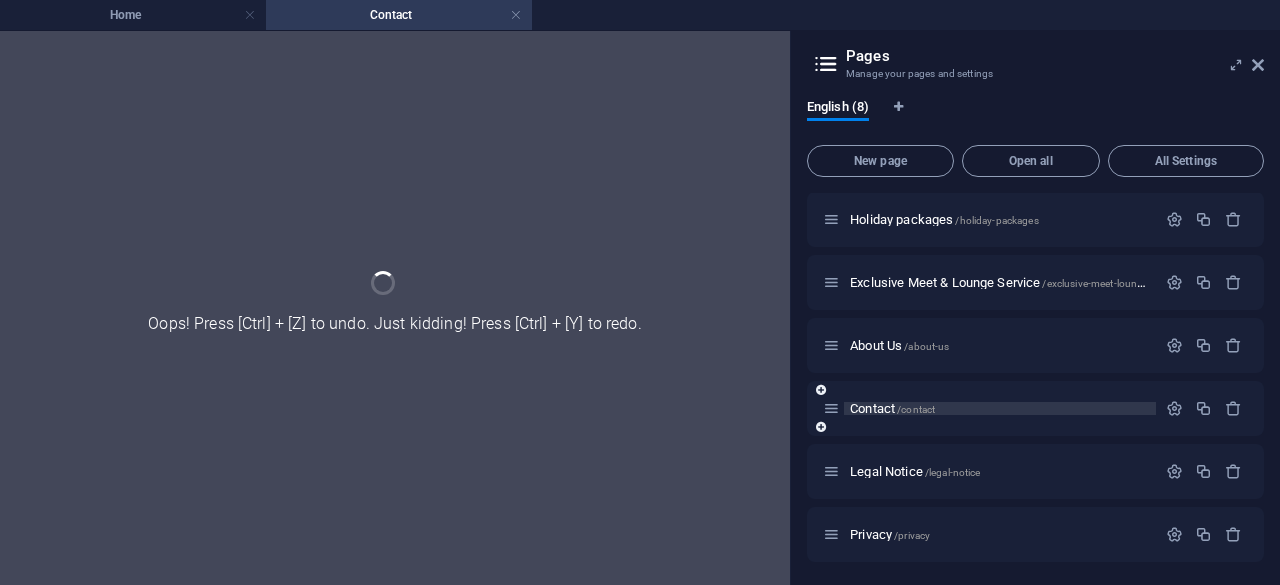 click on "Home / Services /services Holiday packages /holiday-packages Exclusive Meet & Lounge Service /exclusive-meet-lounge-service About Us /about-us Contact /contact Legal Notice /legal-notice Privacy /privacy" at bounding box center [1035, 314] 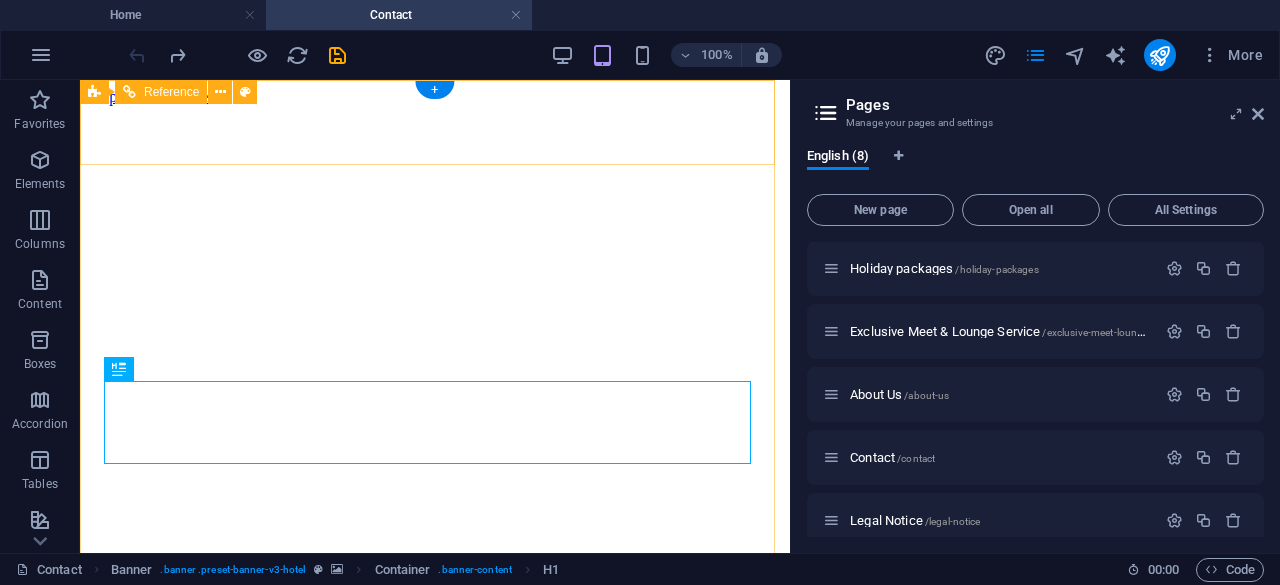 scroll, scrollTop: 0, scrollLeft: 0, axis: both 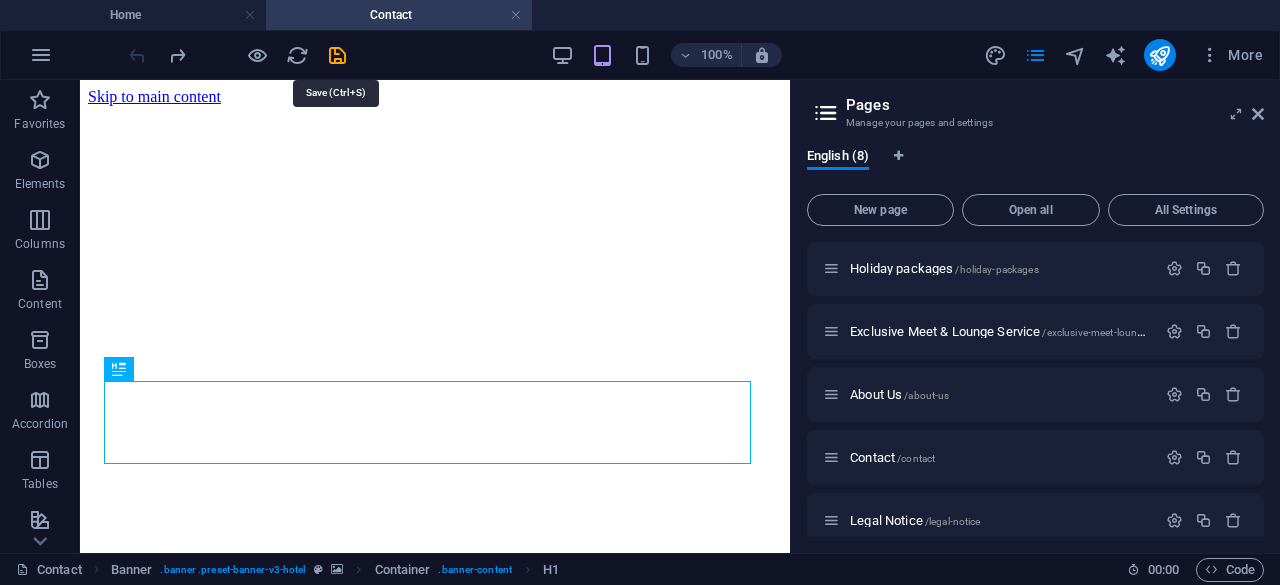 click at bounding box center [337, 55] 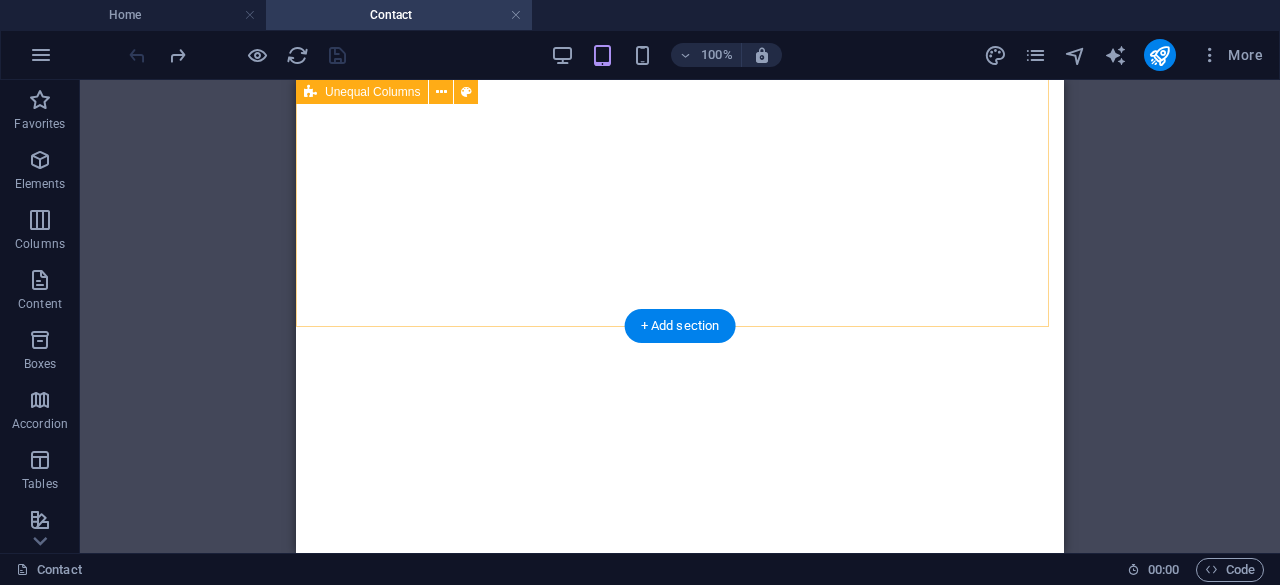 scroll, scrollTop: 1890, scrollLeft: 0, axis: vertical 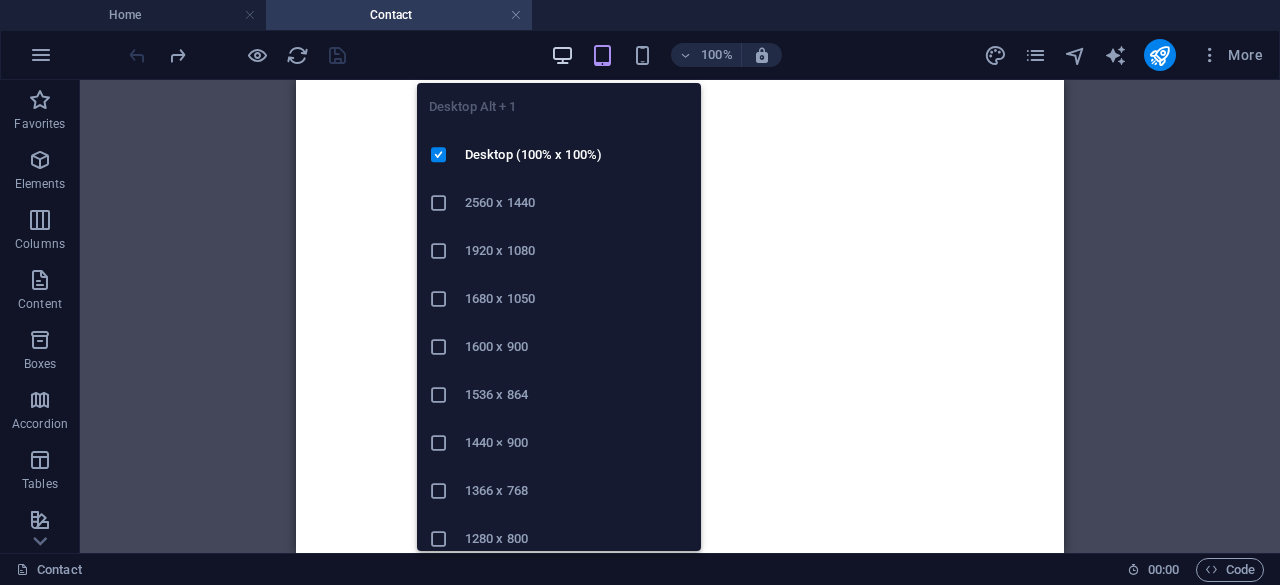 click at bounding box center [562, 55] 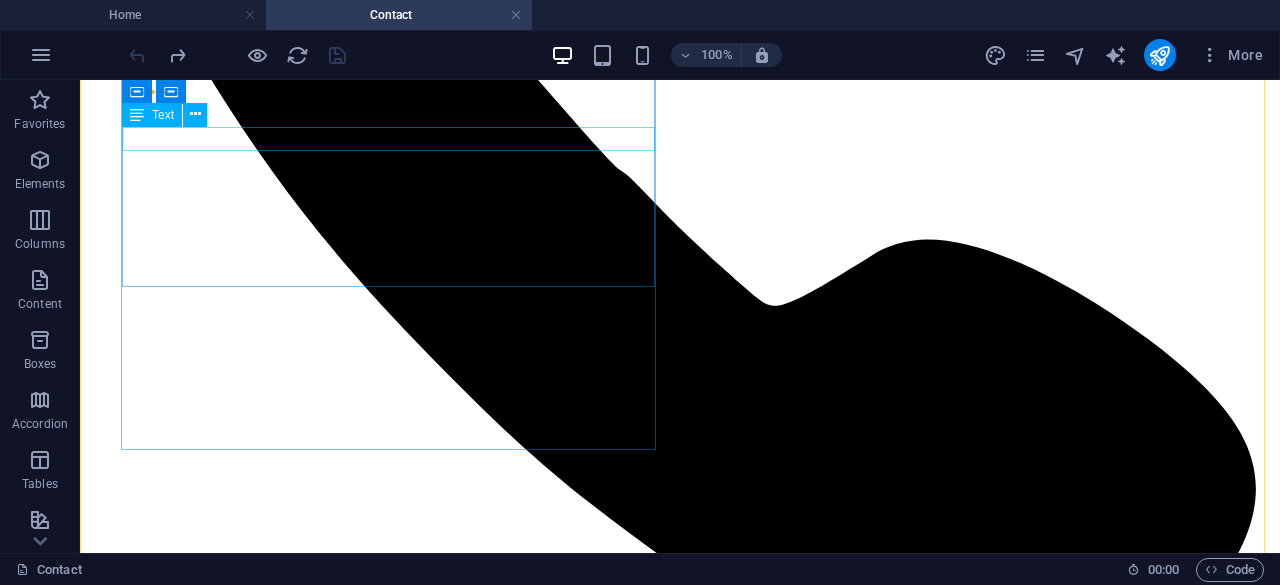 scroll, scrollTop: 1260, scrollLeft: 0, axis: vertical 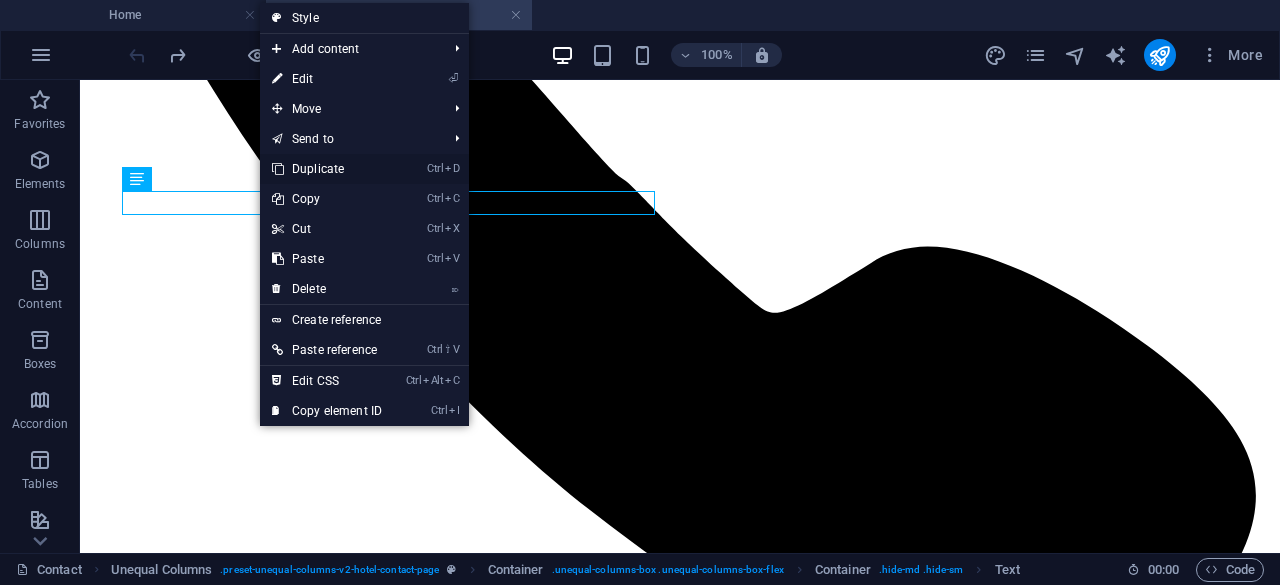 click on "Ctrl D  Duplicate" at bounding box center (327, 169) 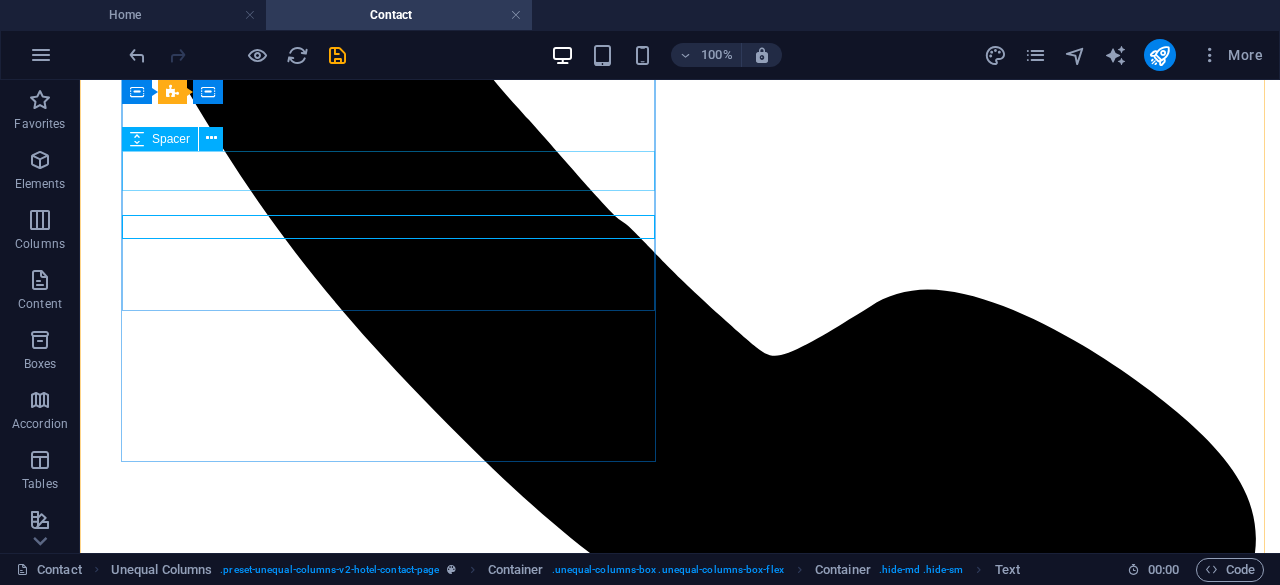 scroll, scrollTop: 1248, scrollLeft: 0, axis: vertical 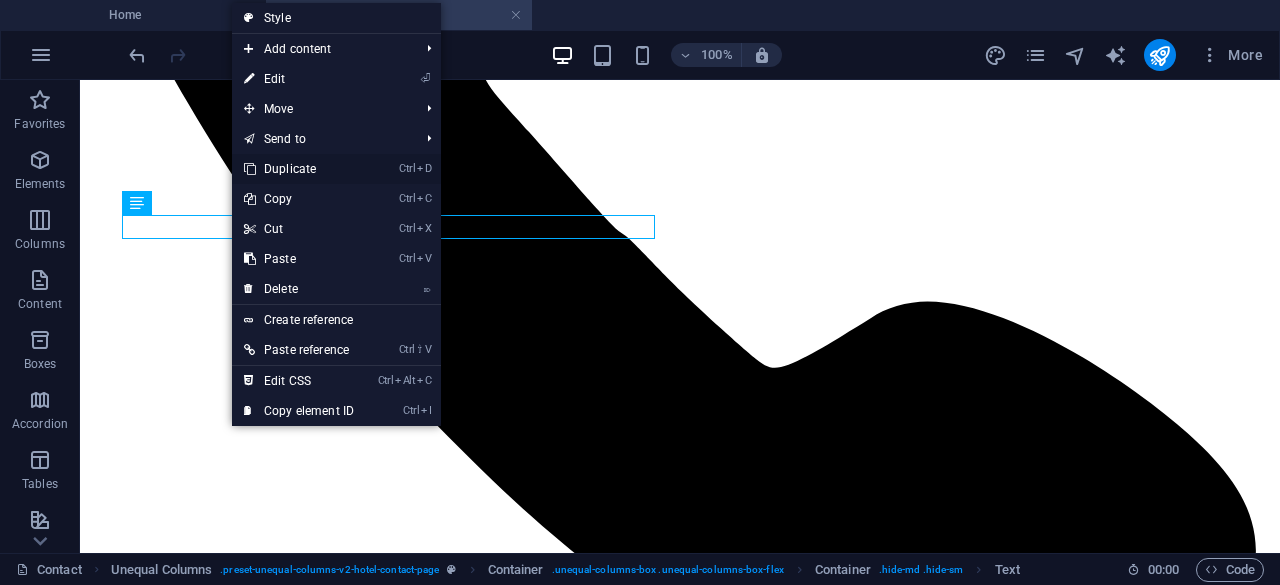 click on "Ctrl D  Duplicate" at bounding box center [299, 169] 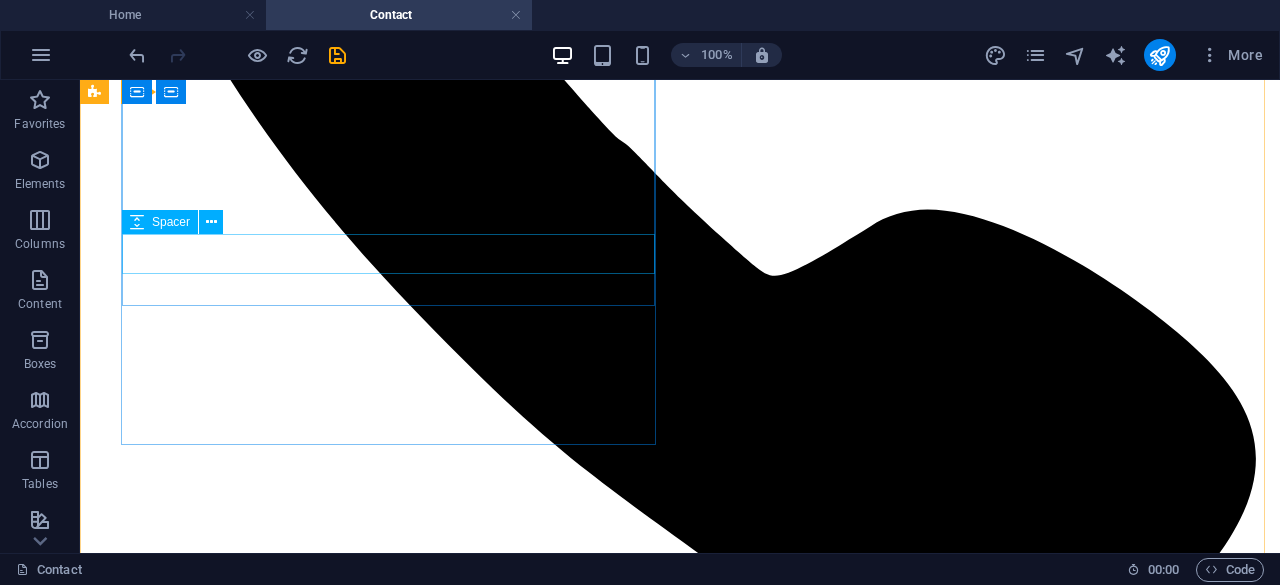 scroll, scrollTop: 1141, scrollLeft: 0, axis: vertical 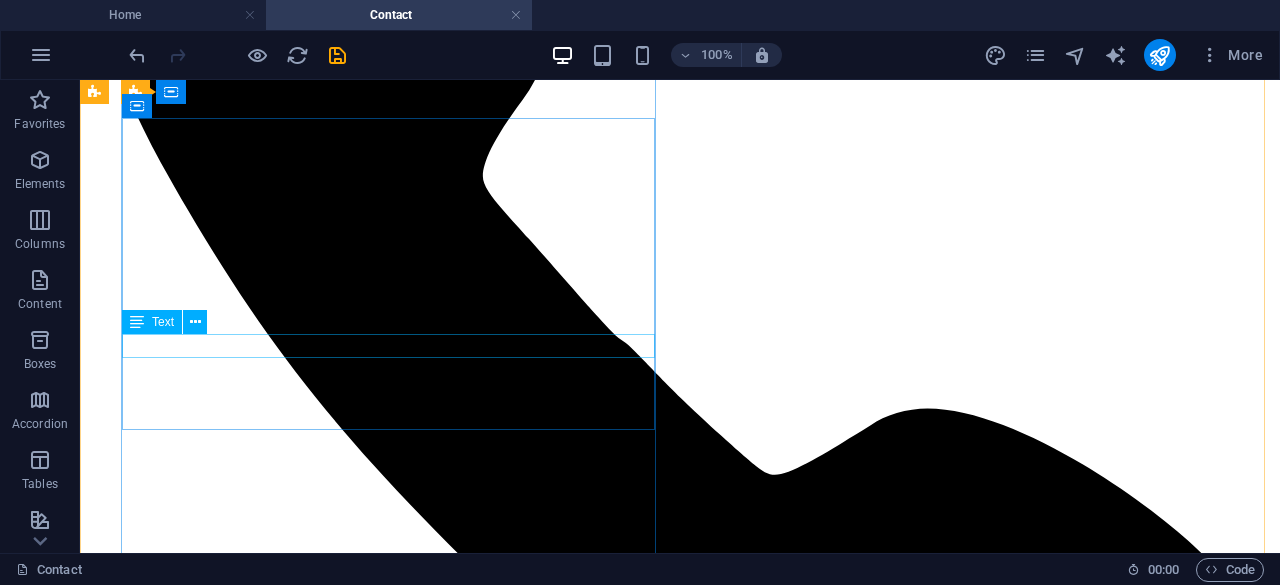 click on "Text" at bounding box center (171, 322) 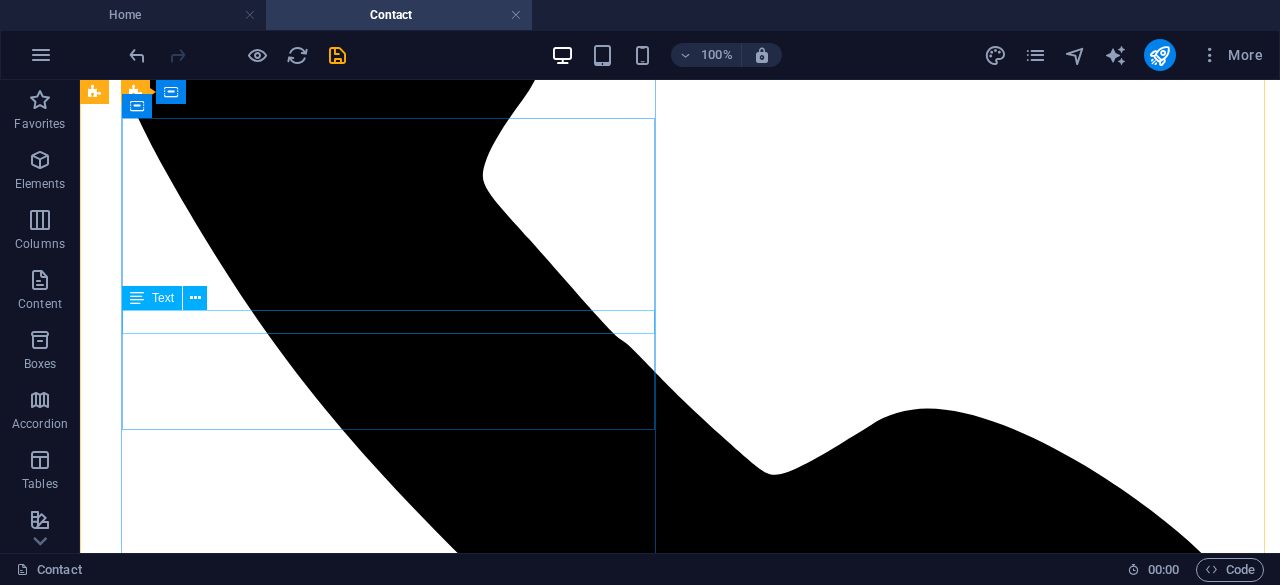 click on "[PHONE_NUMBER]" at bounding box center (680, 4778) 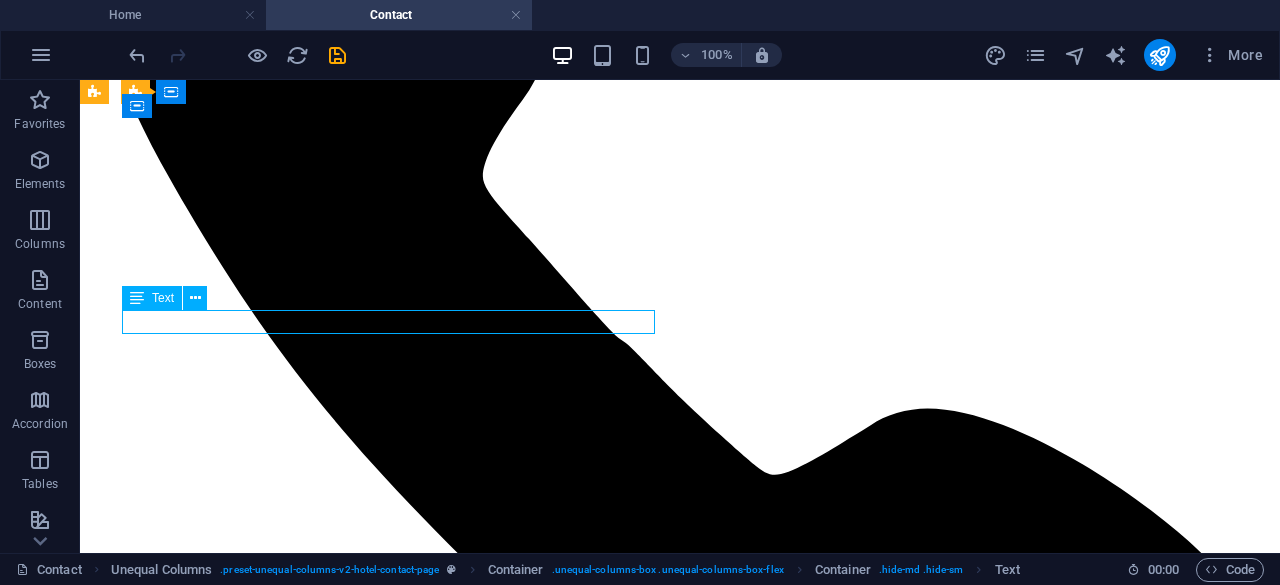click on "[PHONE_NUMBER]" at bounding box center [680, 4778] 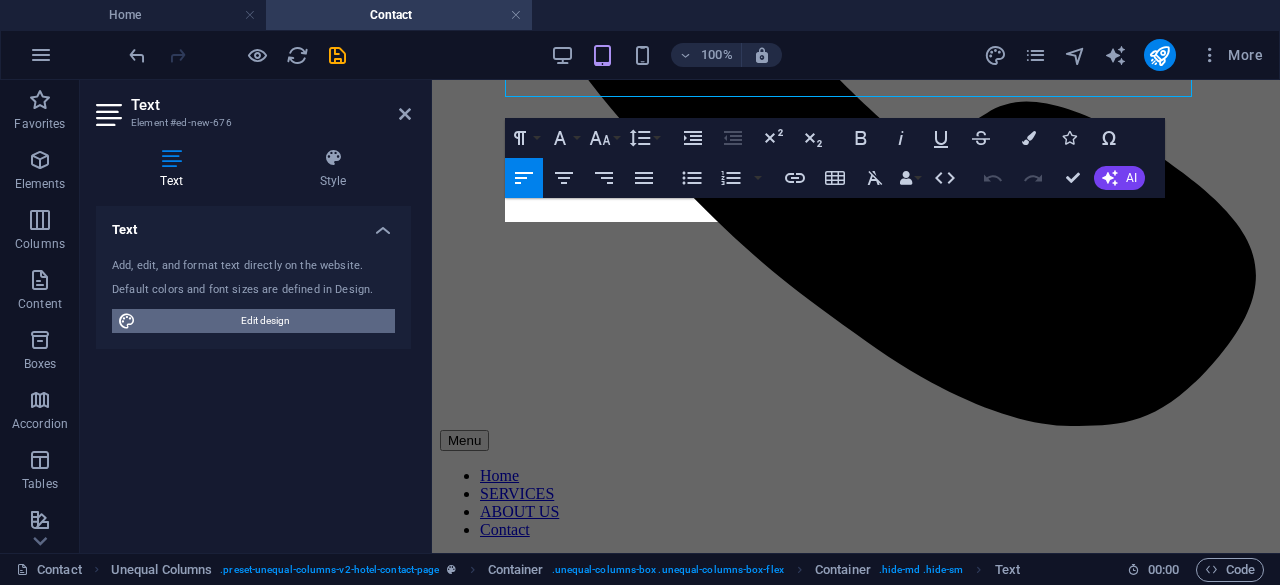 scroll, scrollTop: 1278, scrollLeft: 0, axis: vertical 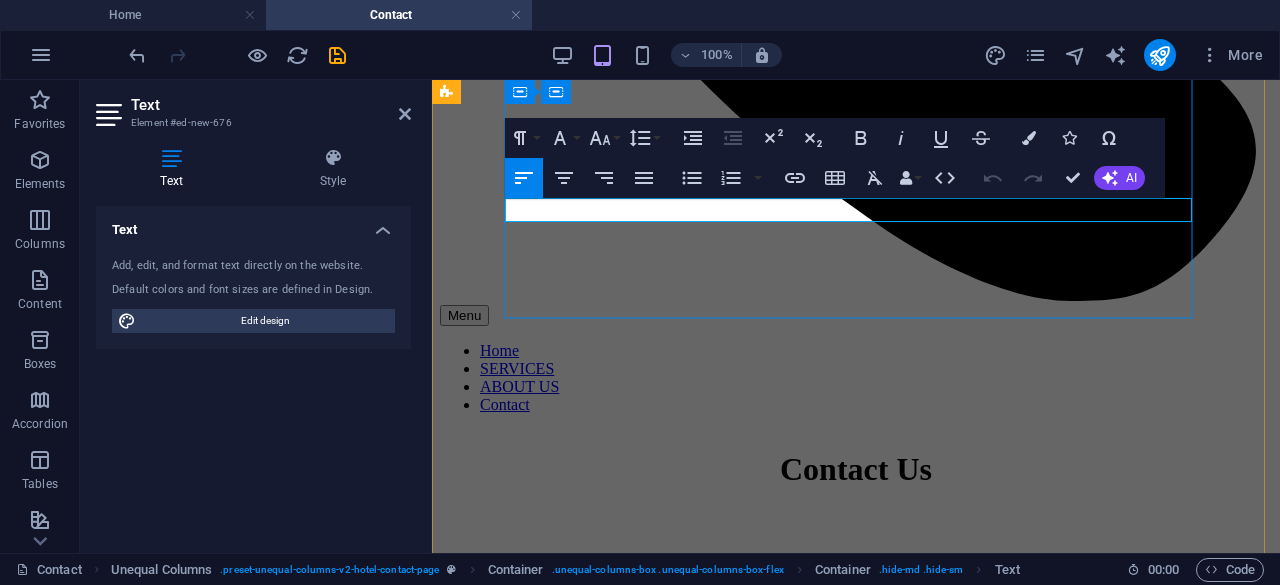 click on "[PHONE_NUMBER]" at bounding box center [582, 4736] 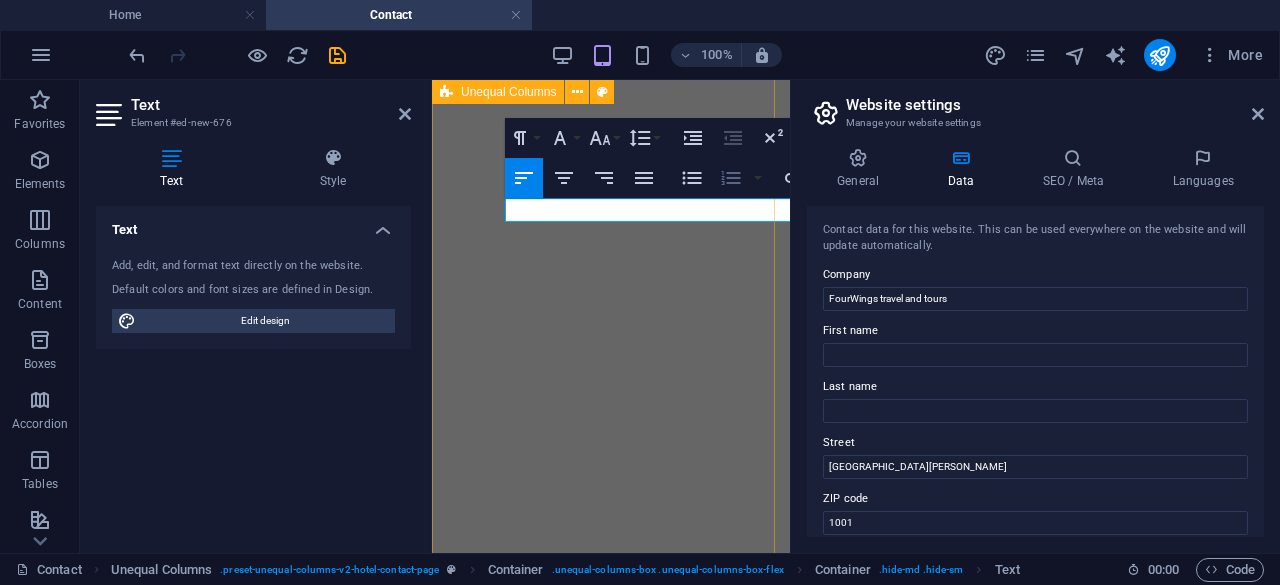 scroll, scrollTop: 1186, scrollLeft: 0, axis: vertical 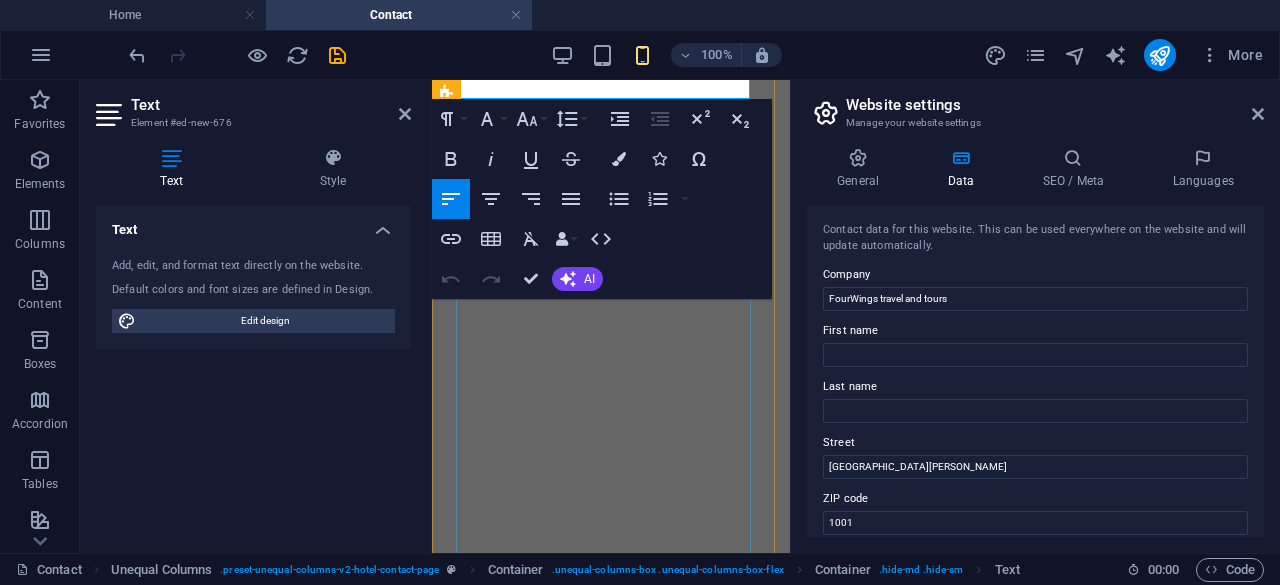 click on "PLEASE SELECT Visa Application Hotel Booking Flight booking Tours SUBMIT Nicht lesbar? Neu generieren" at bounding box center [611, 2652] 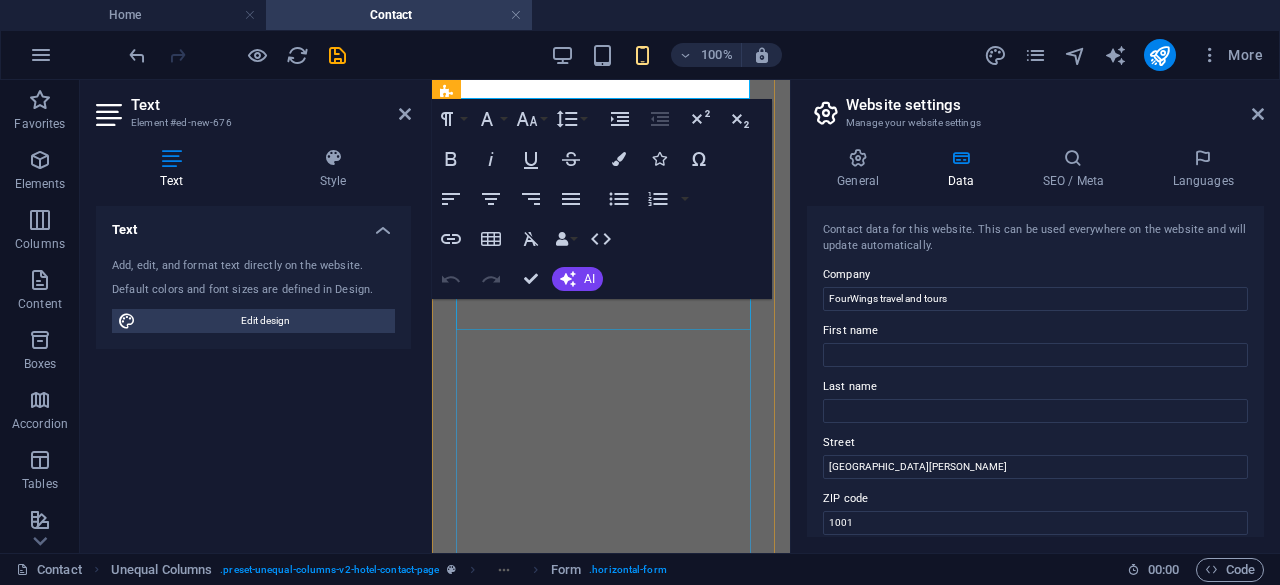 scroll, scrollTop: 1221, scrollLeft: 0, axis: vertical 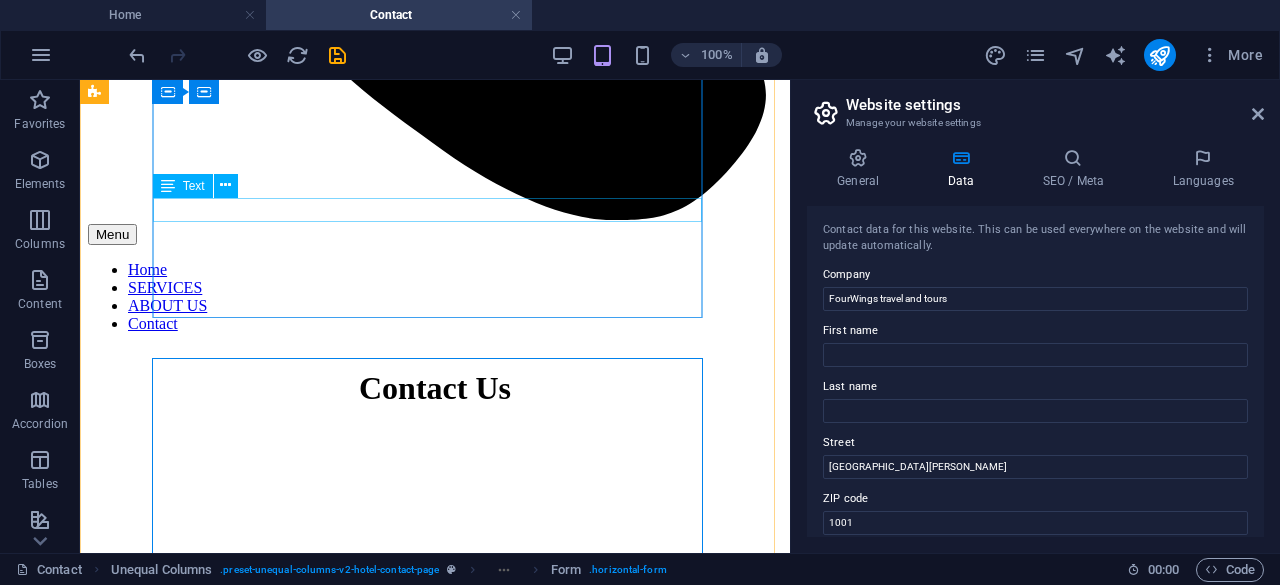 click on "[PHONE_NUMBER]" at bounding box center [435, 4029] 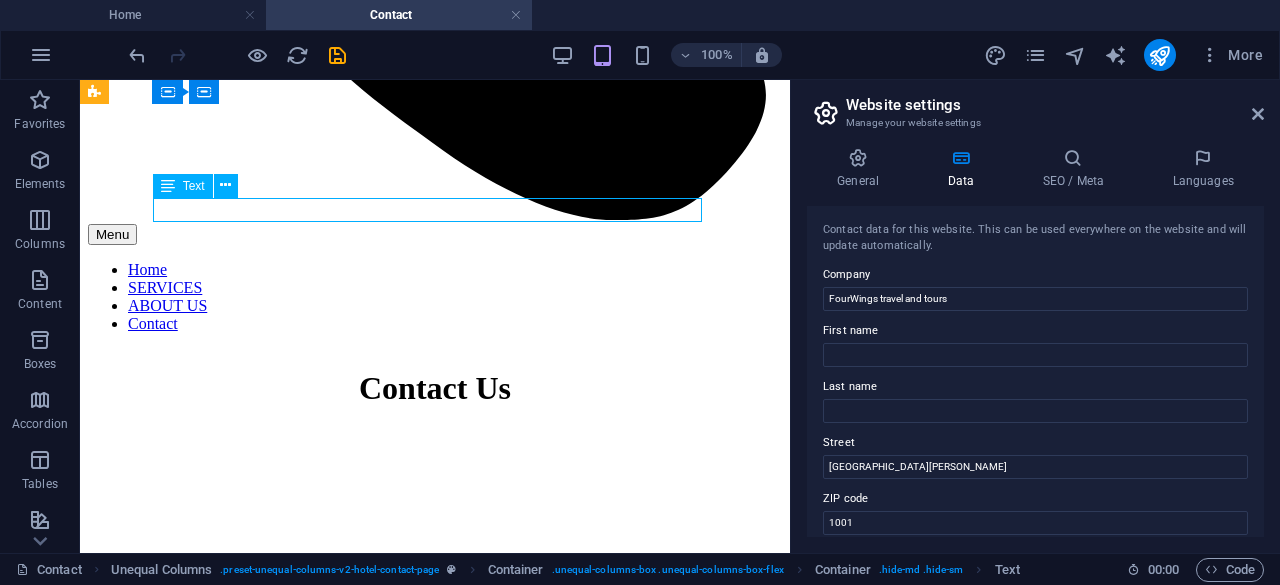 click on "[PHONE_NUMBER]" at bounding box center (435, 4029) 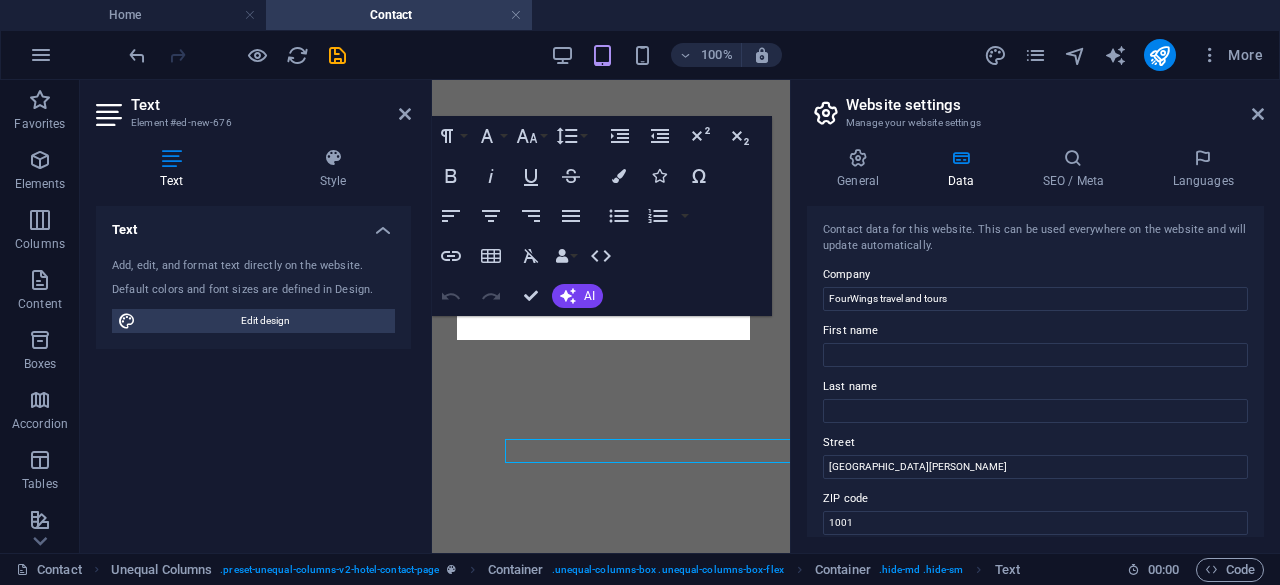 scroll, scrollTop: 945, scrollLeft: 0, axis: vertical 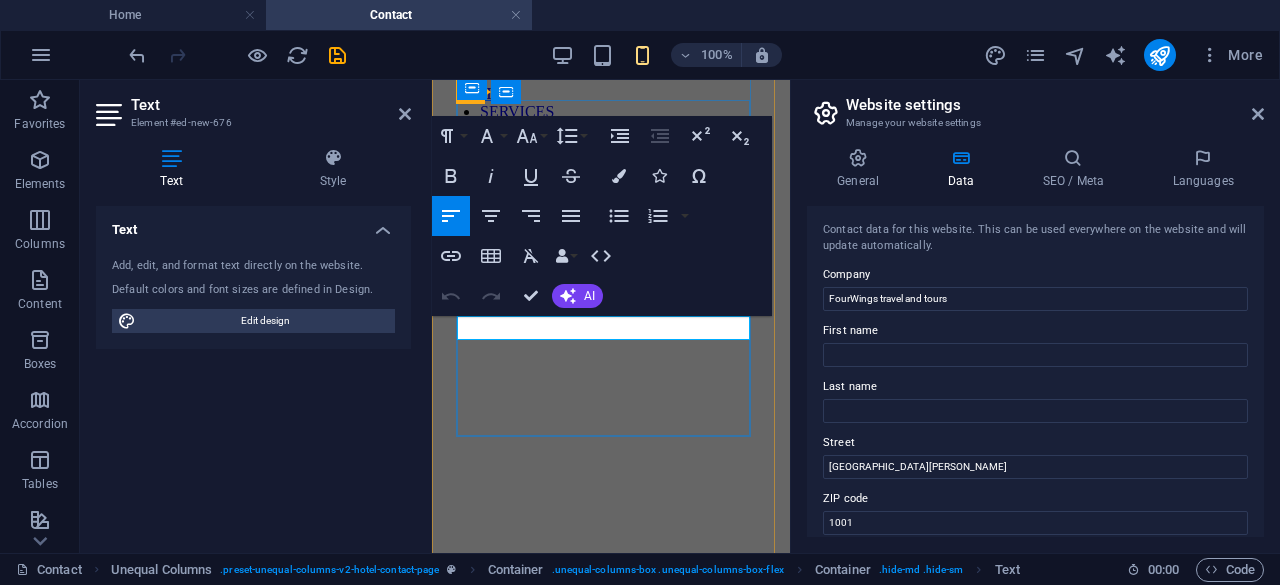 click on "[PHONE_NUMBER]" at bounding box center [611, 1258] 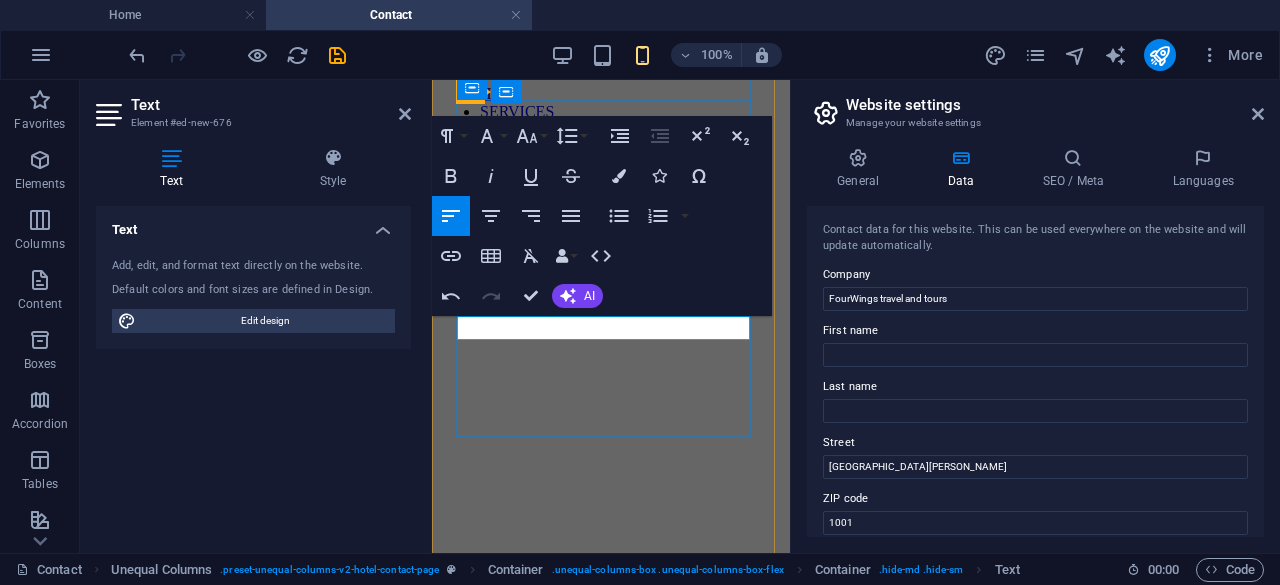 type 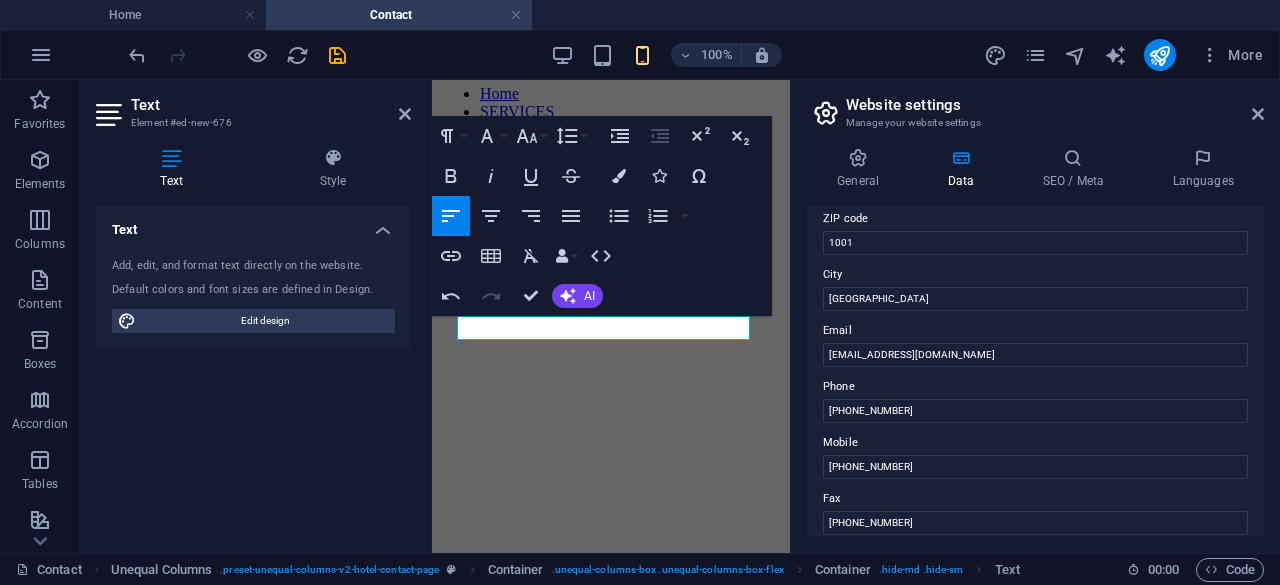 scroll, scrollTop: 0, scrollLeft: 0, axis: both 